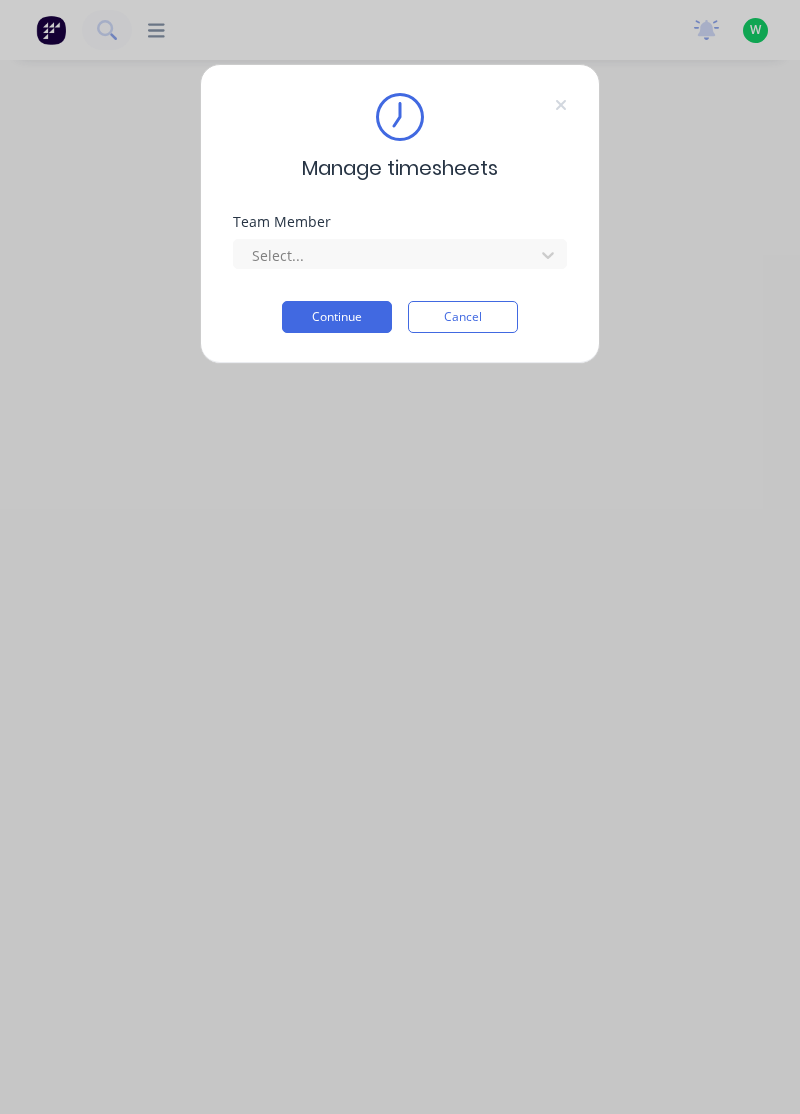 scroll, scrollTop: 0, scrollLeft: 0, axis: both 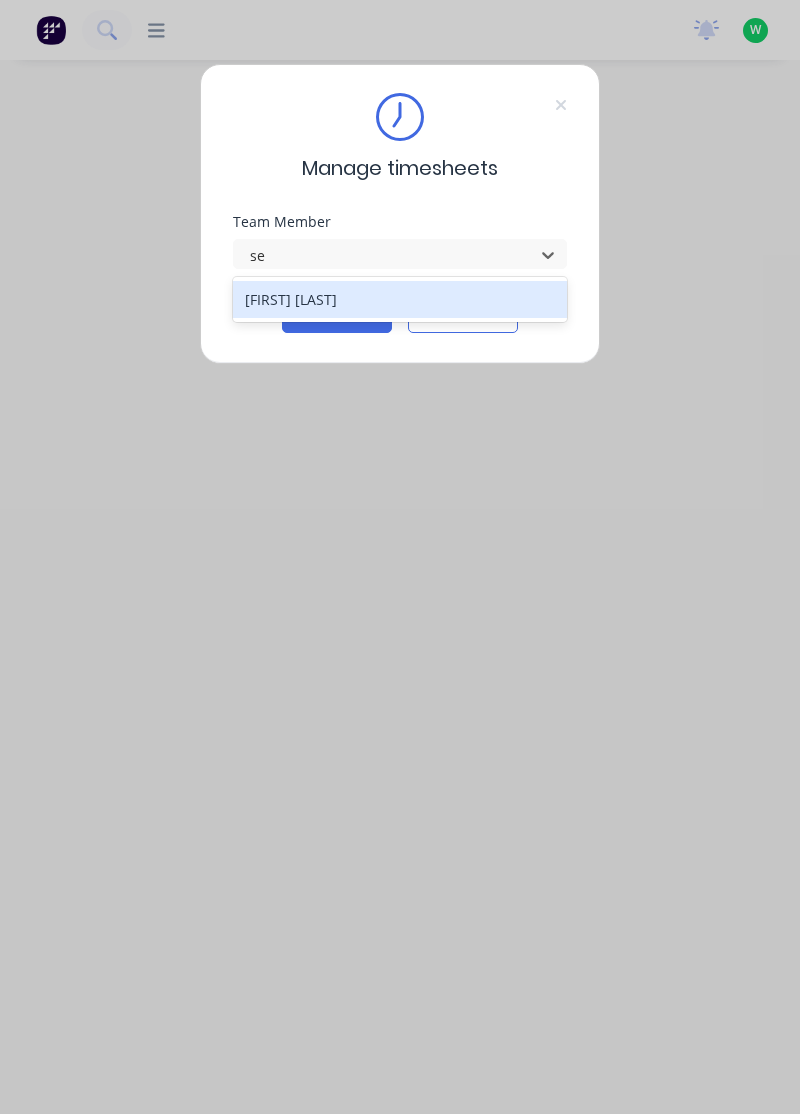 click on "Sean Findlay" at bounding box center [400, 299] 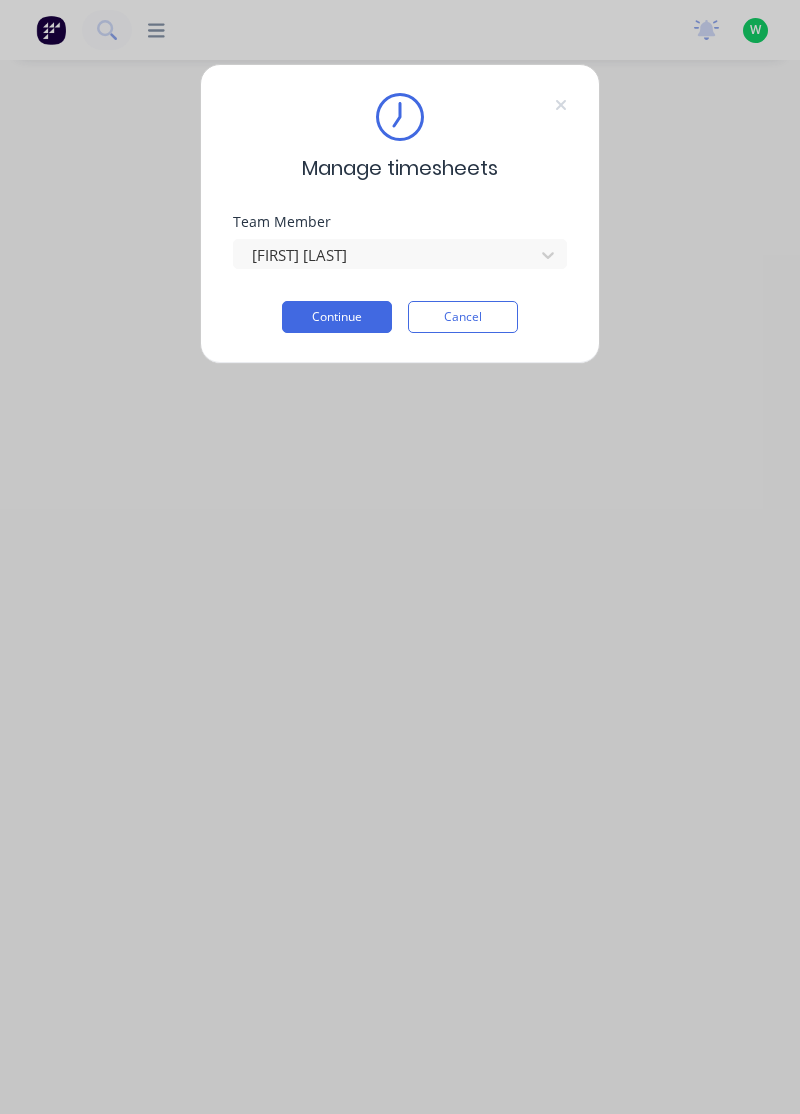 click on "Continue" at bounding box center [337, 317] 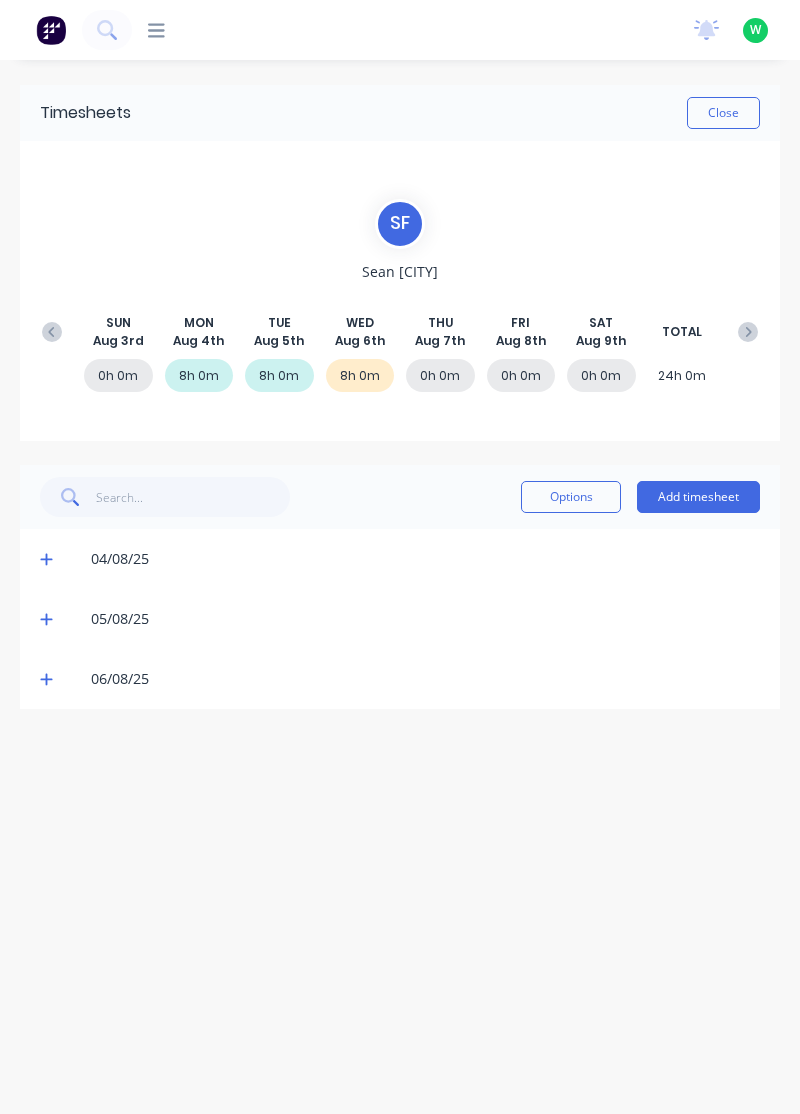 click on "Add timesheet" at bounding box center (698, 497) 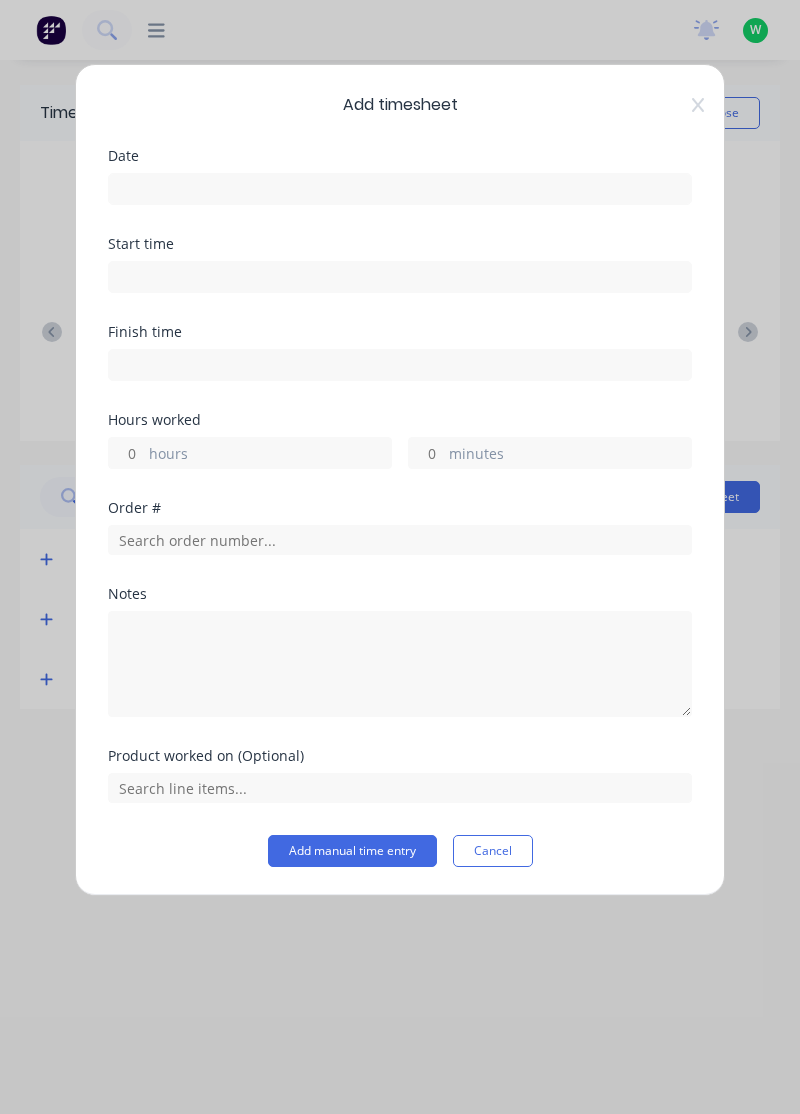 click at bounding box center (400, 189) 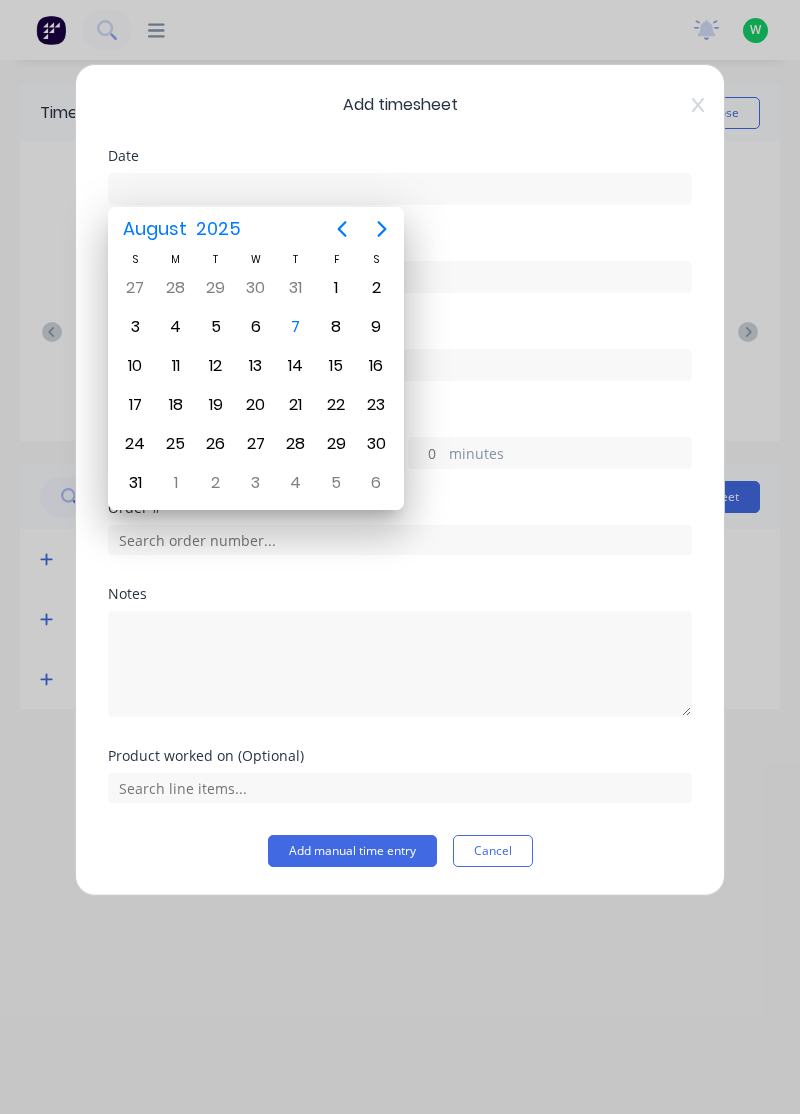 click on "7" at bounding box center [296, 327] 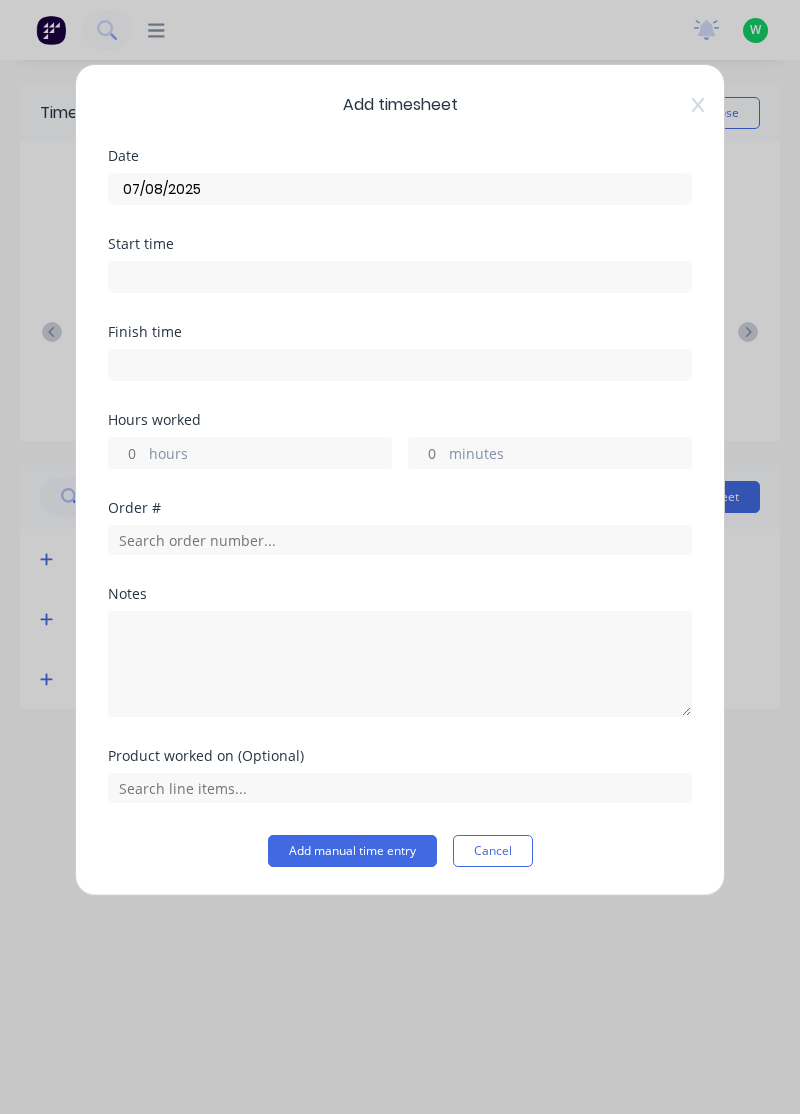 click on "hours" at bounding box center [126, 453] 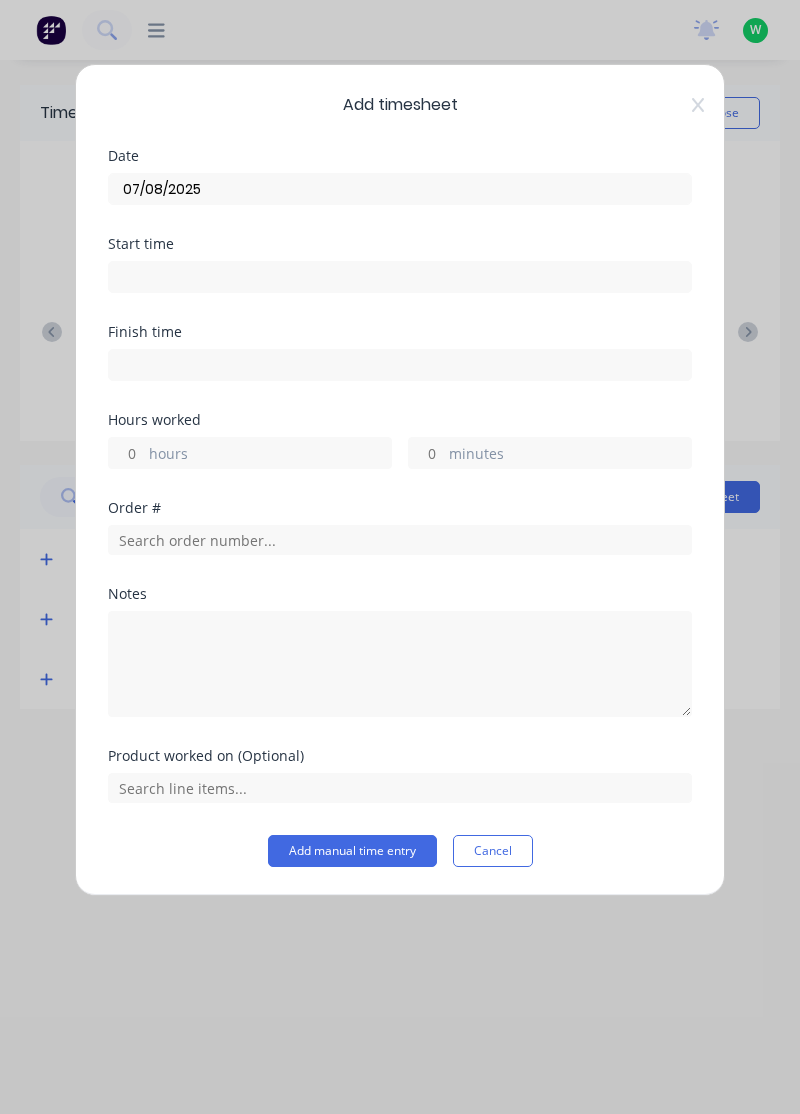 type on "8" 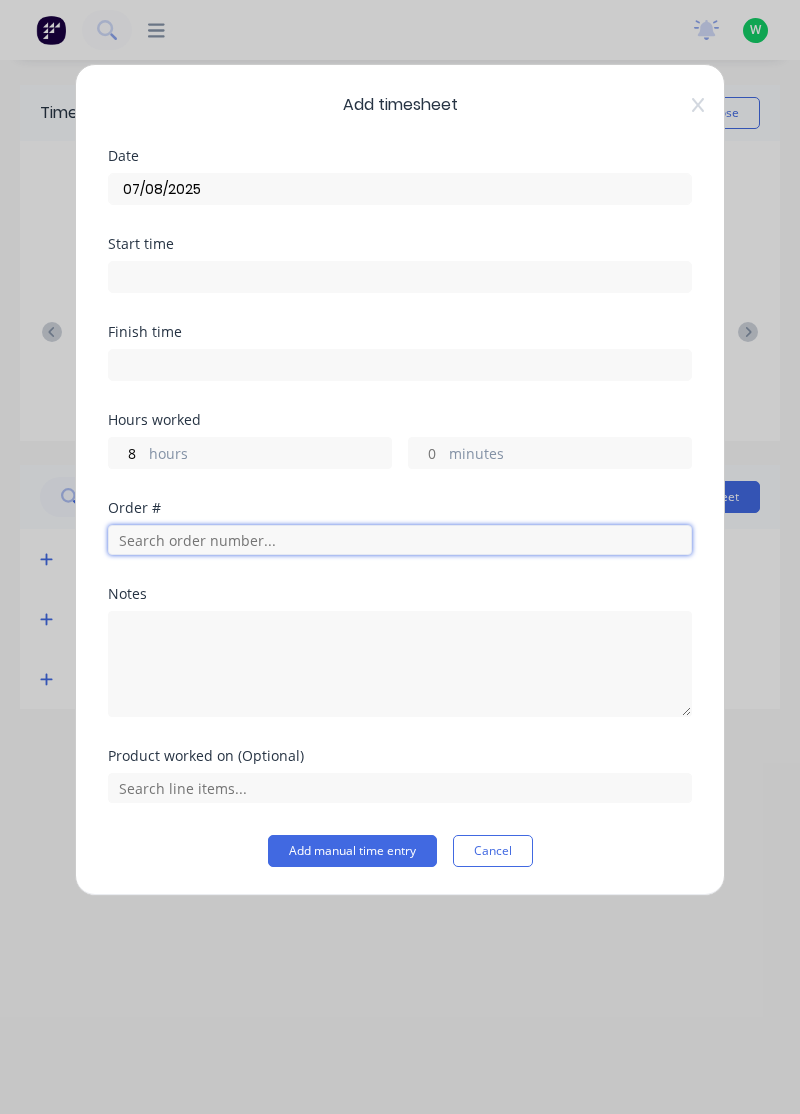click at bounding box center (400, 540) 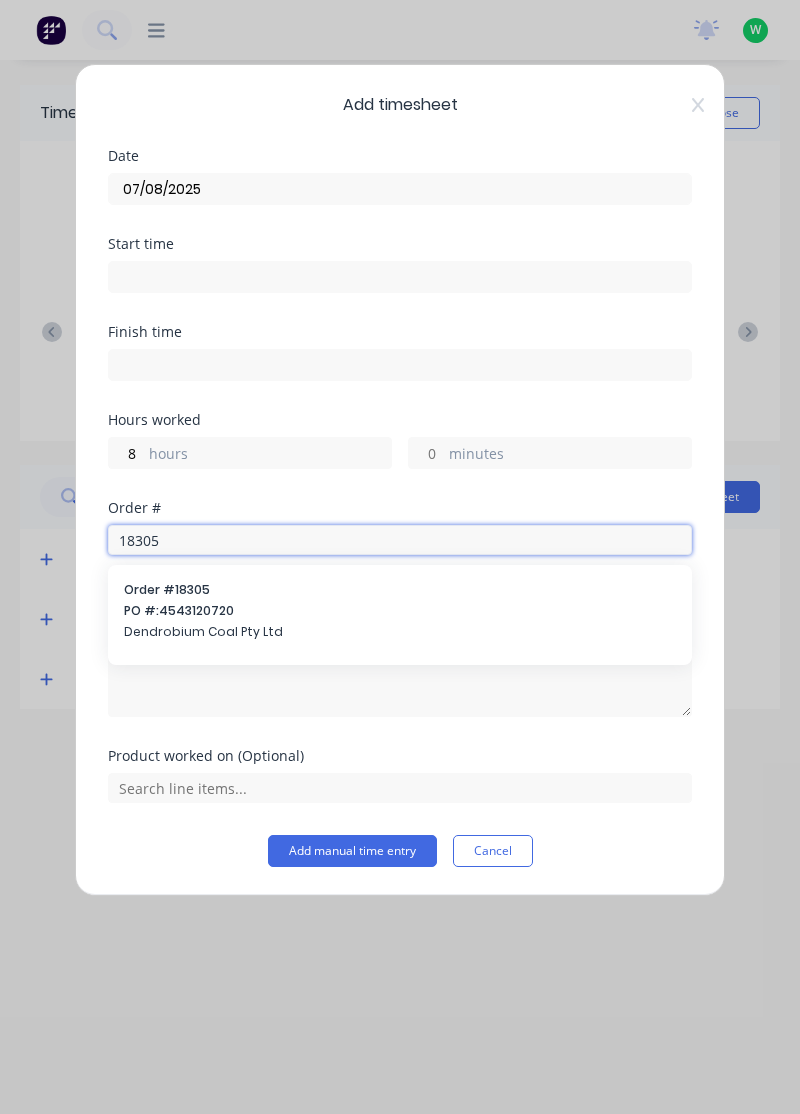 type on "18305" 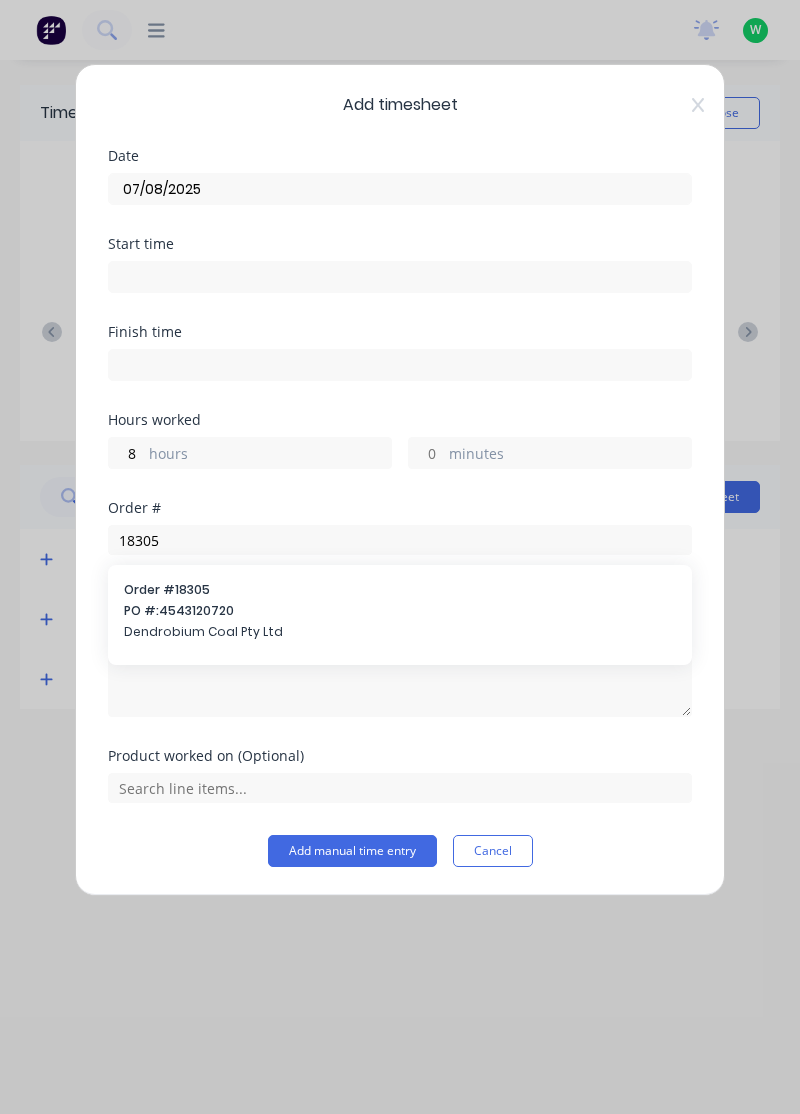 click on "PO #:  4543120720" at bounding box center [400, 611] 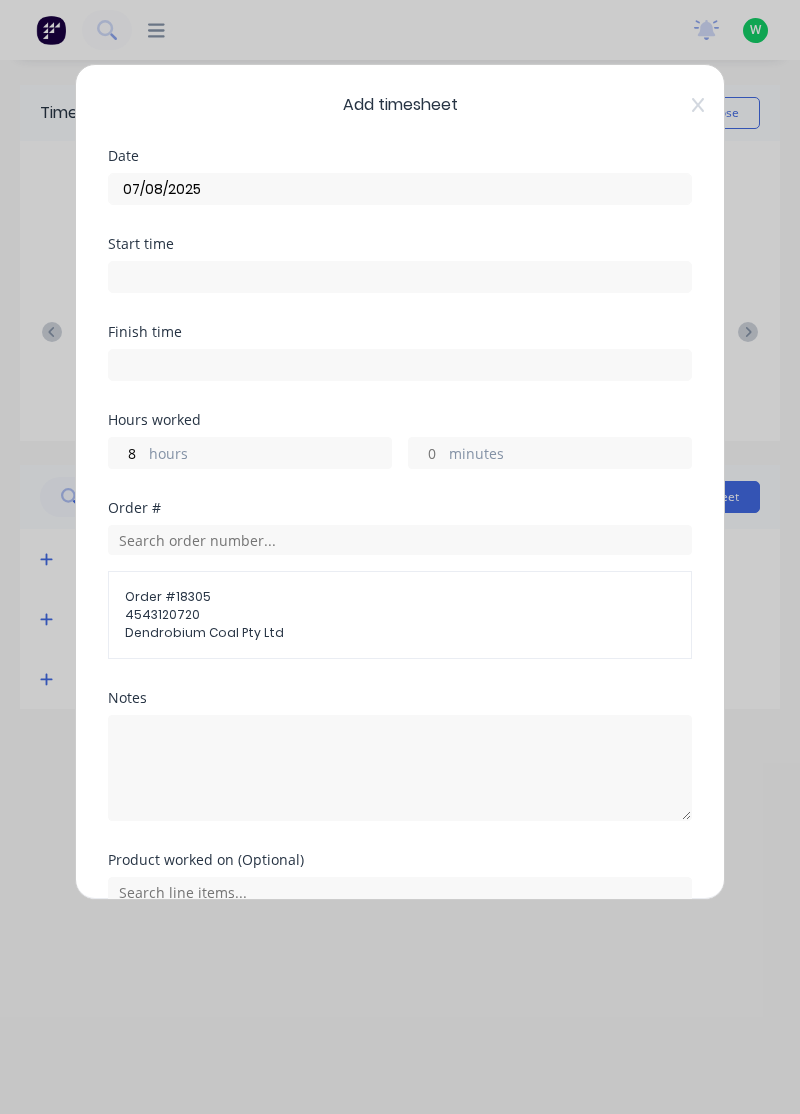 scroll, scrollTop: 96, scrollLeft: 0, axis: vertical 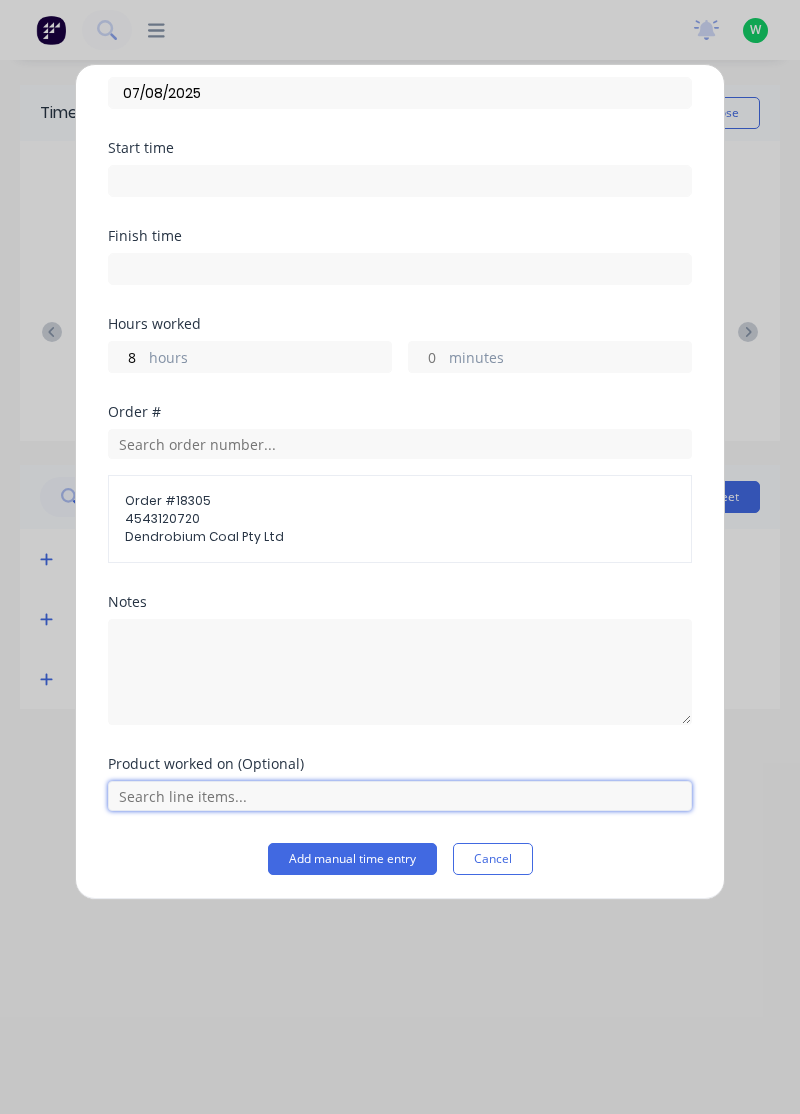 click at bounding box center (400, 796) 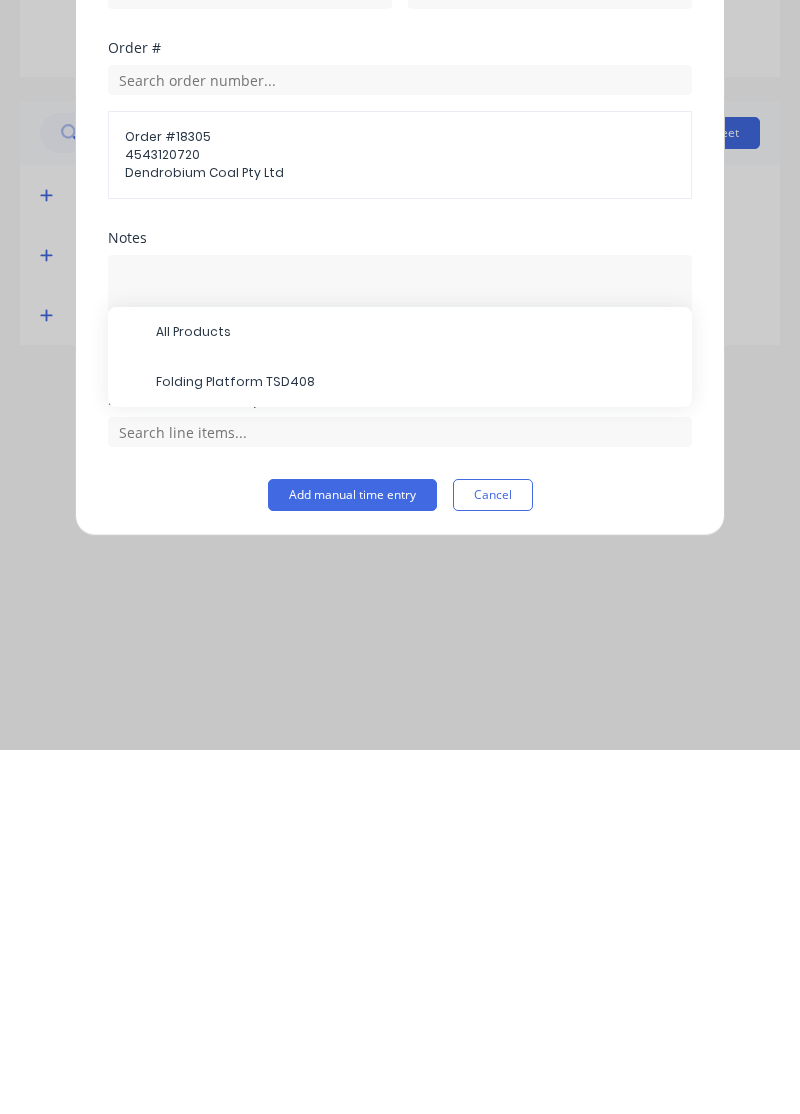 click on "Folding Platform TSD408" at bounding box center (416, 746) 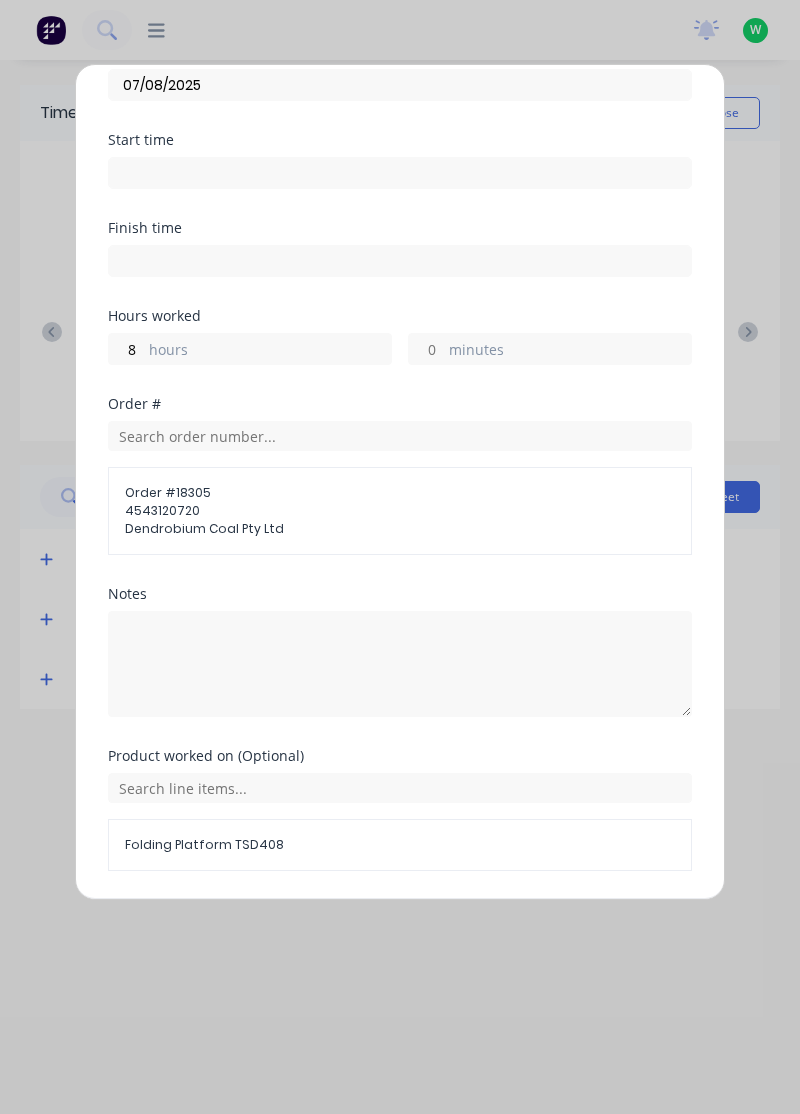 scroll, scrollTop: 163, scrollLeft: 0, axis: vertical 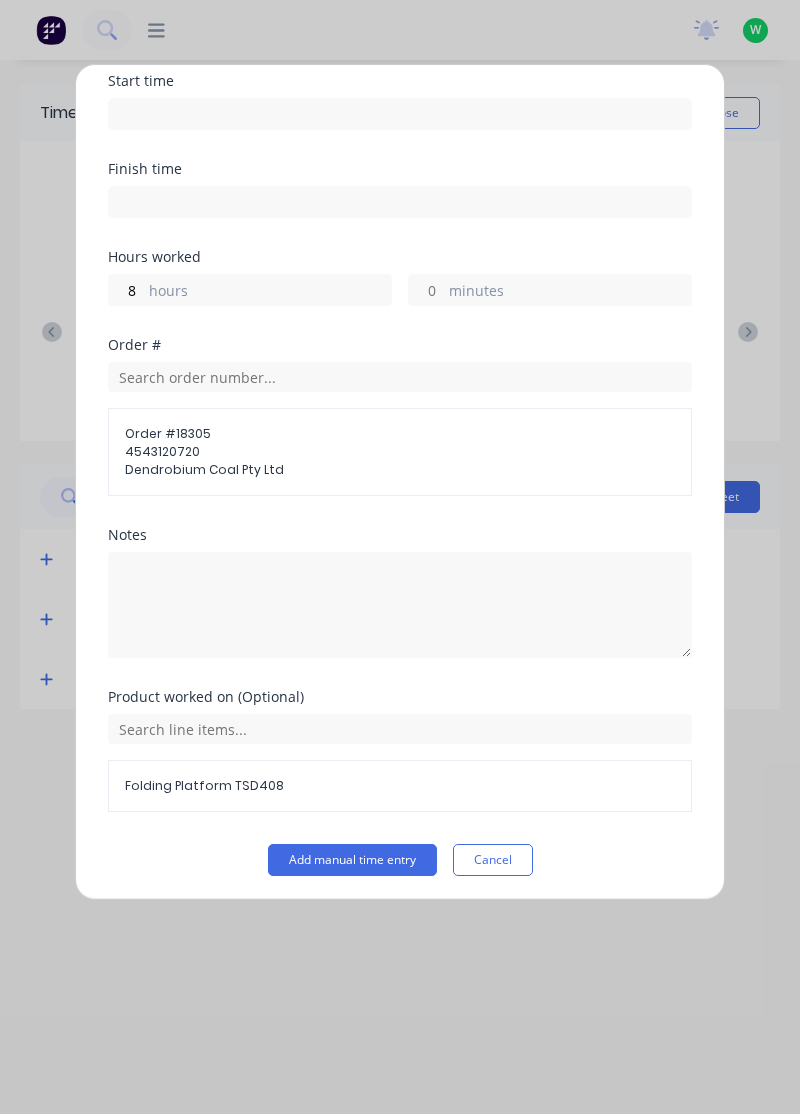click on "Add manual time entry" at bounding box center [352, 860] 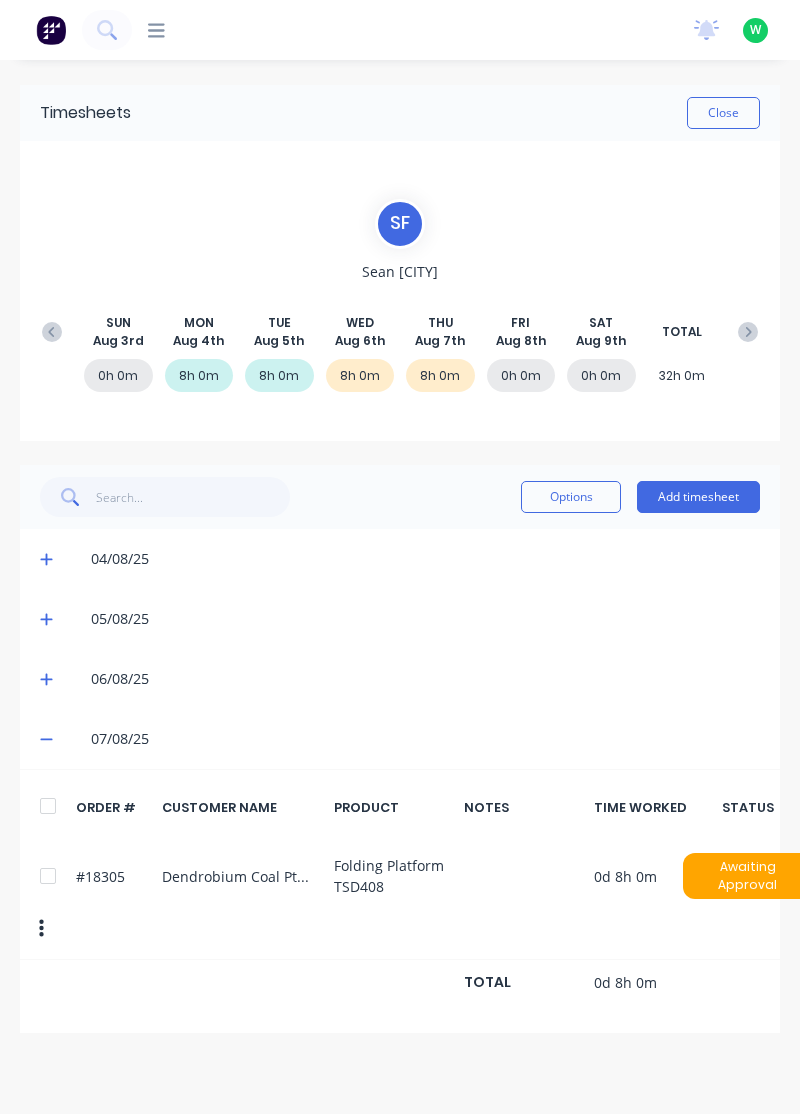 click on "Close" at bounding box center (723, 113) 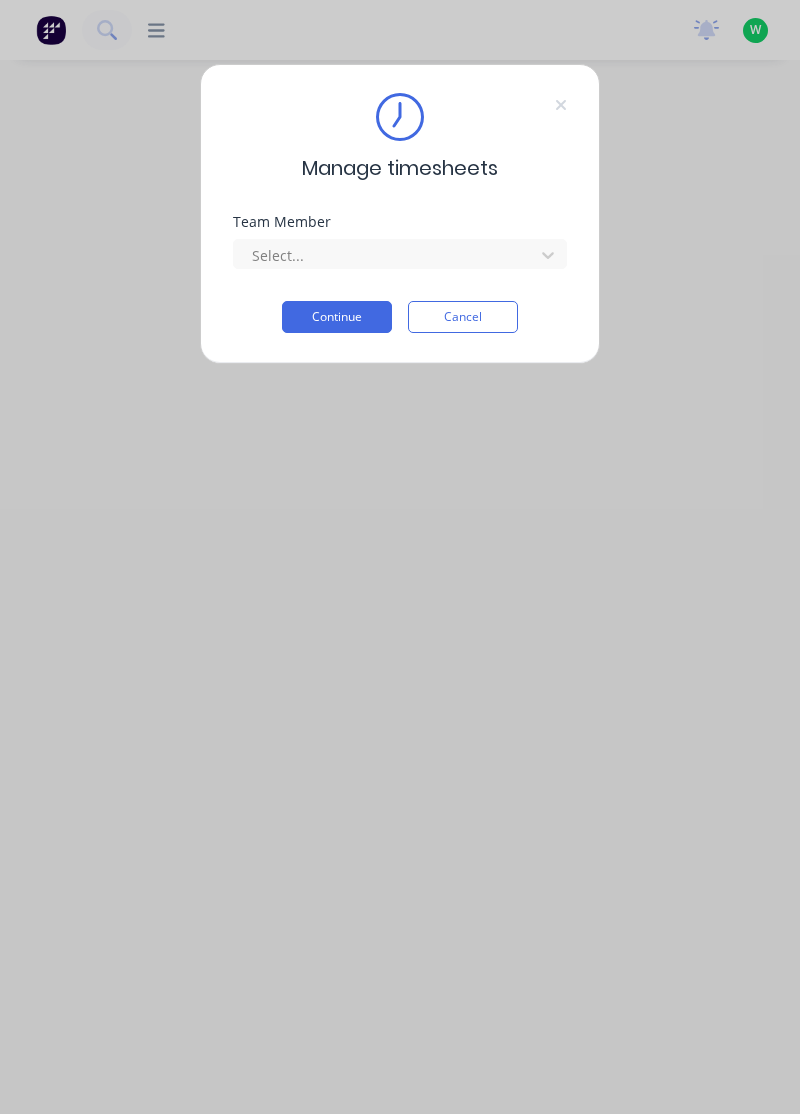 scroll, scrollTop: 0, scrollLeft: 0, axis: both 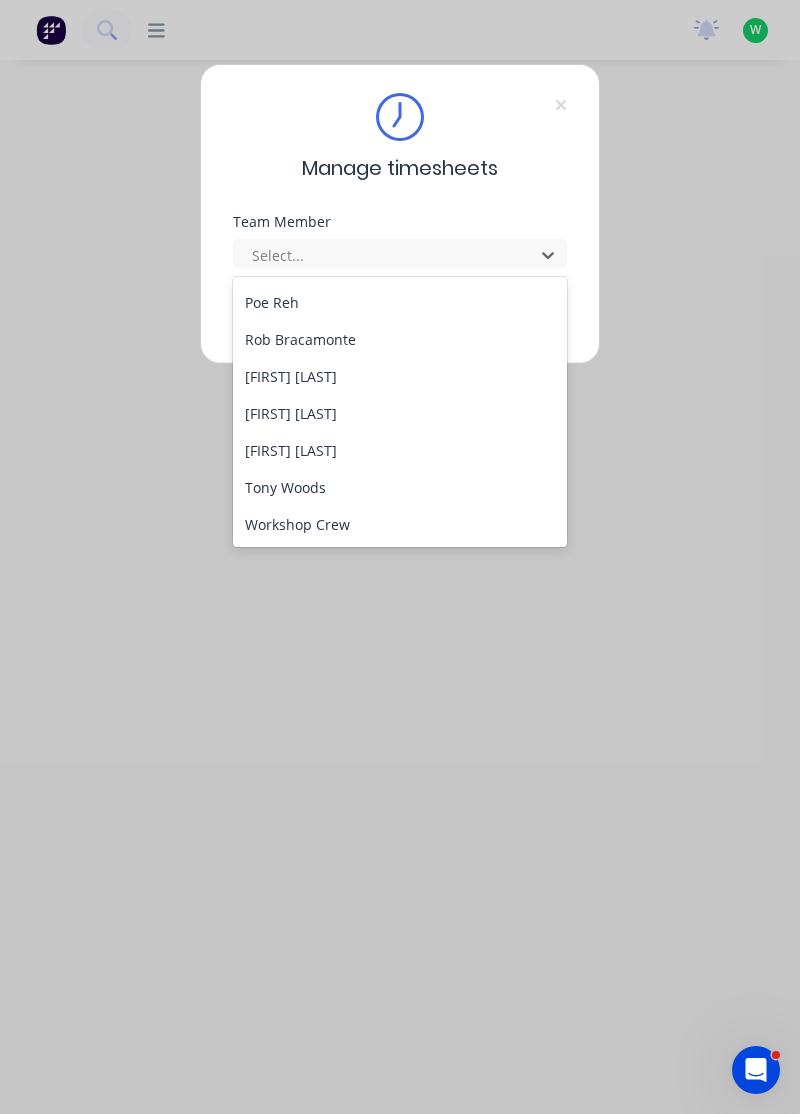 click on "[FIRST] [LAST]" at bounding box center (400, 450) 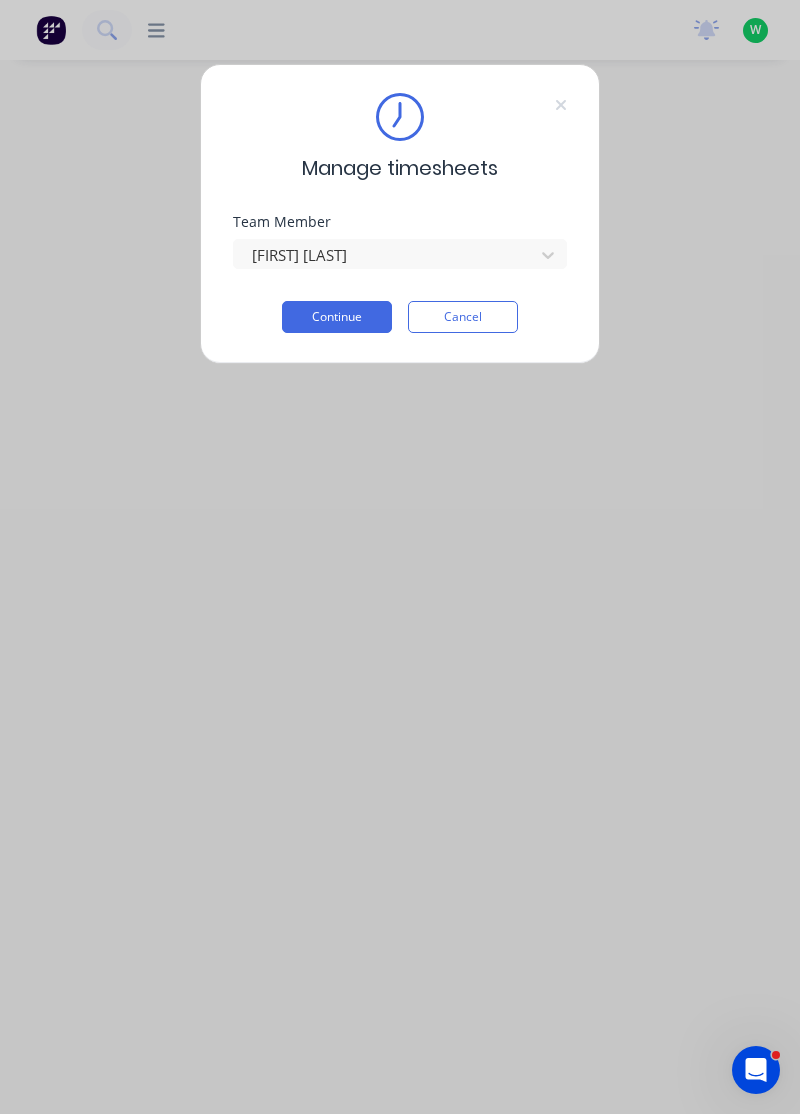 click on "Continue" at bounding box center [337, 317] 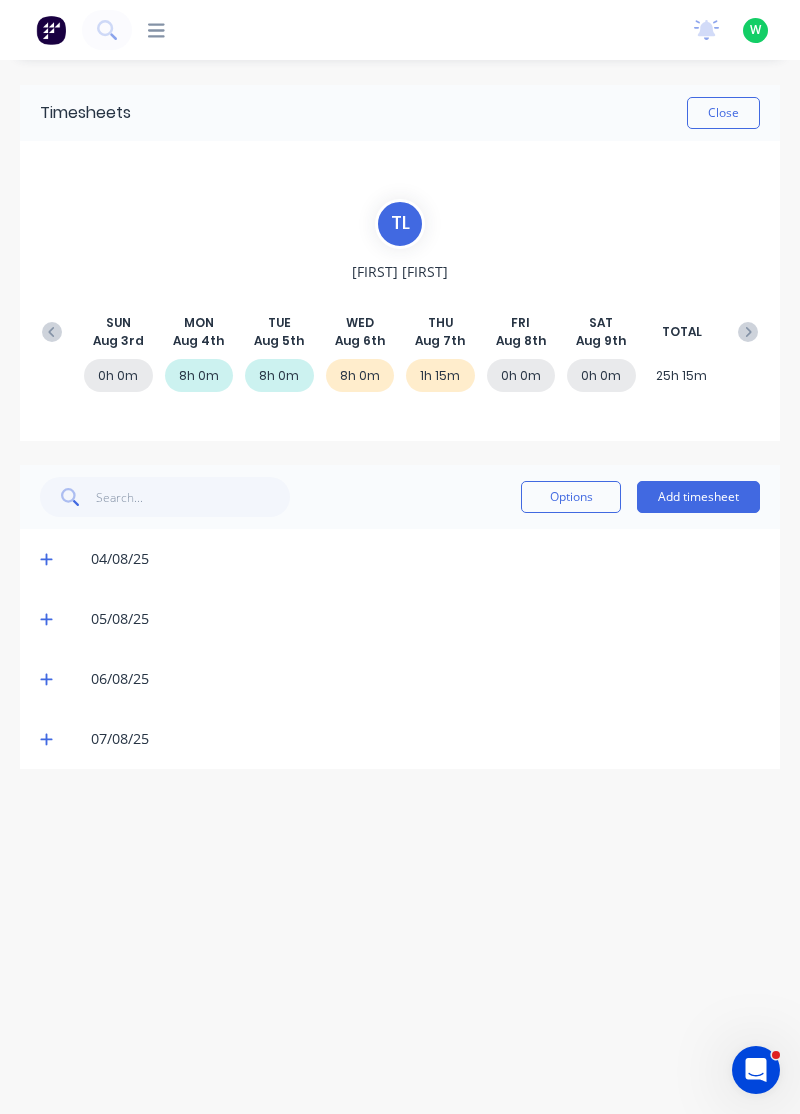 click on "Add timesheet" at bounding box center [698, 497] 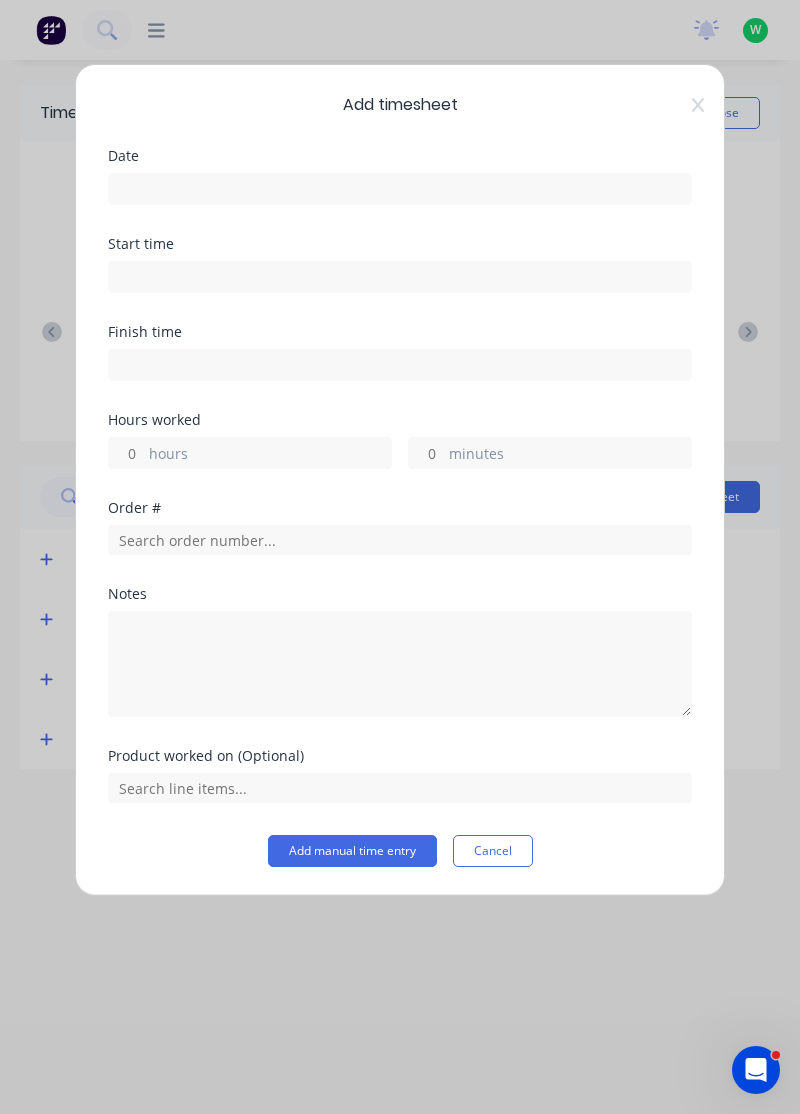 click on "hours" at bounding box center (270, 455) 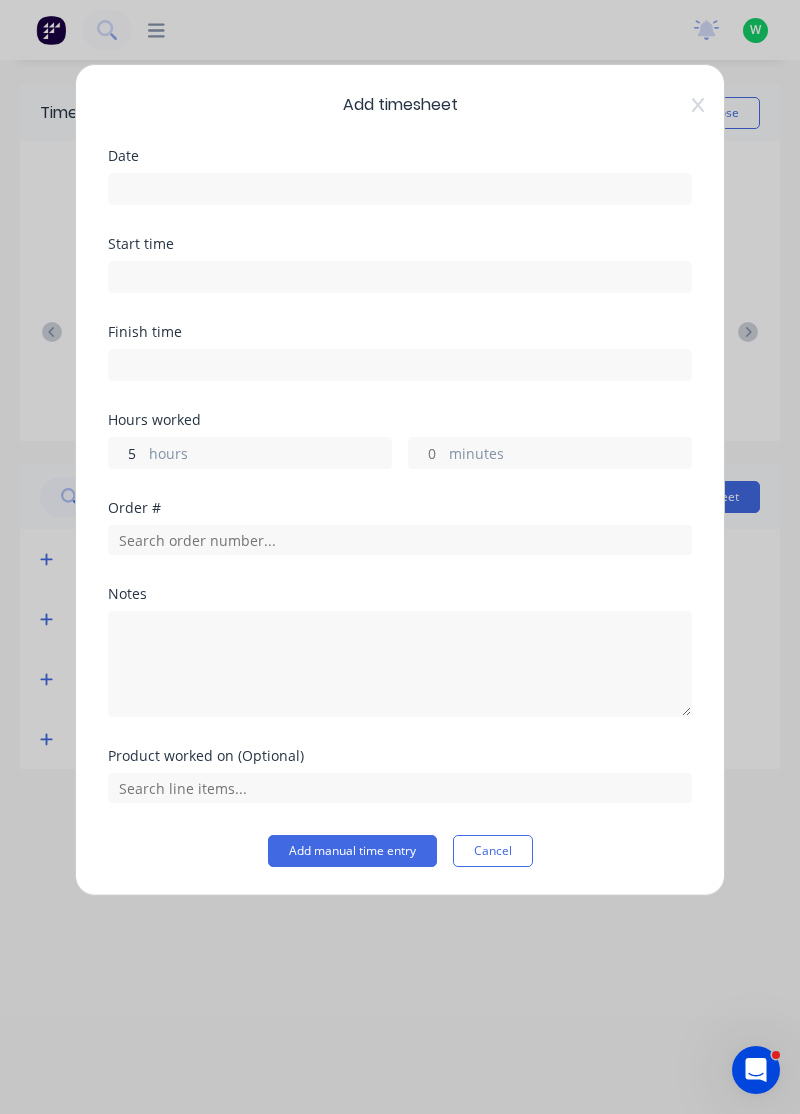 type on "5" 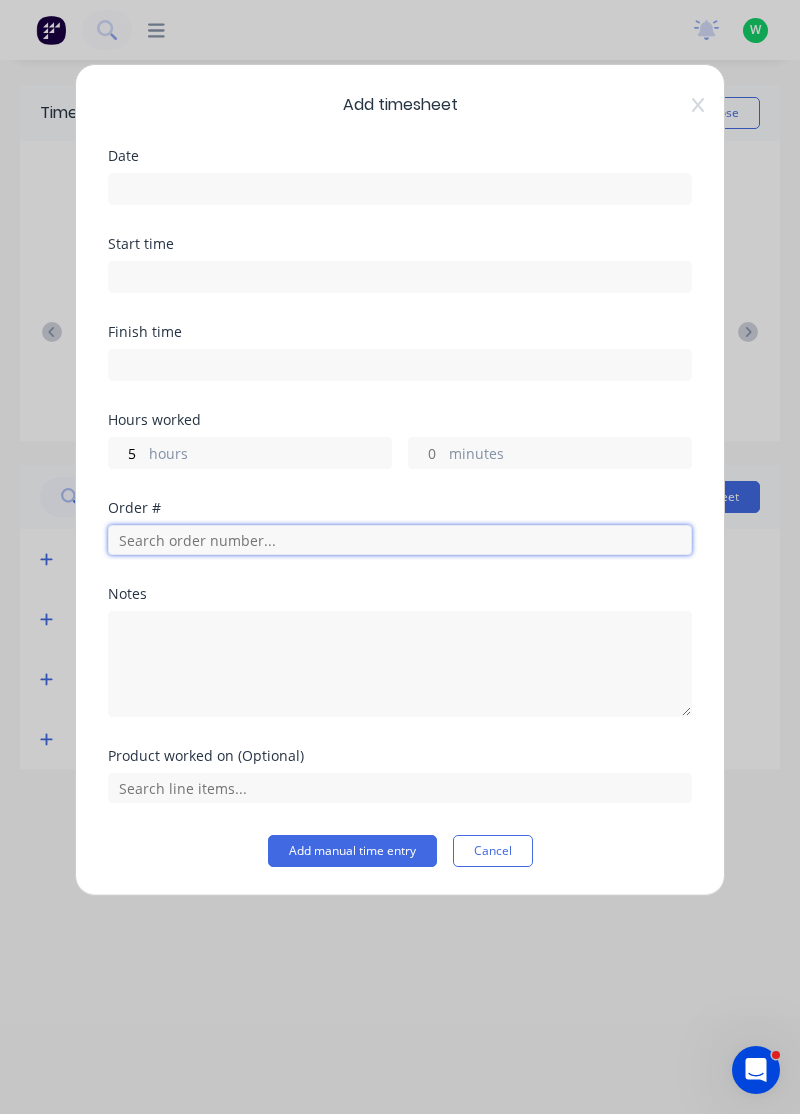 click at bounding box center [400, 540] 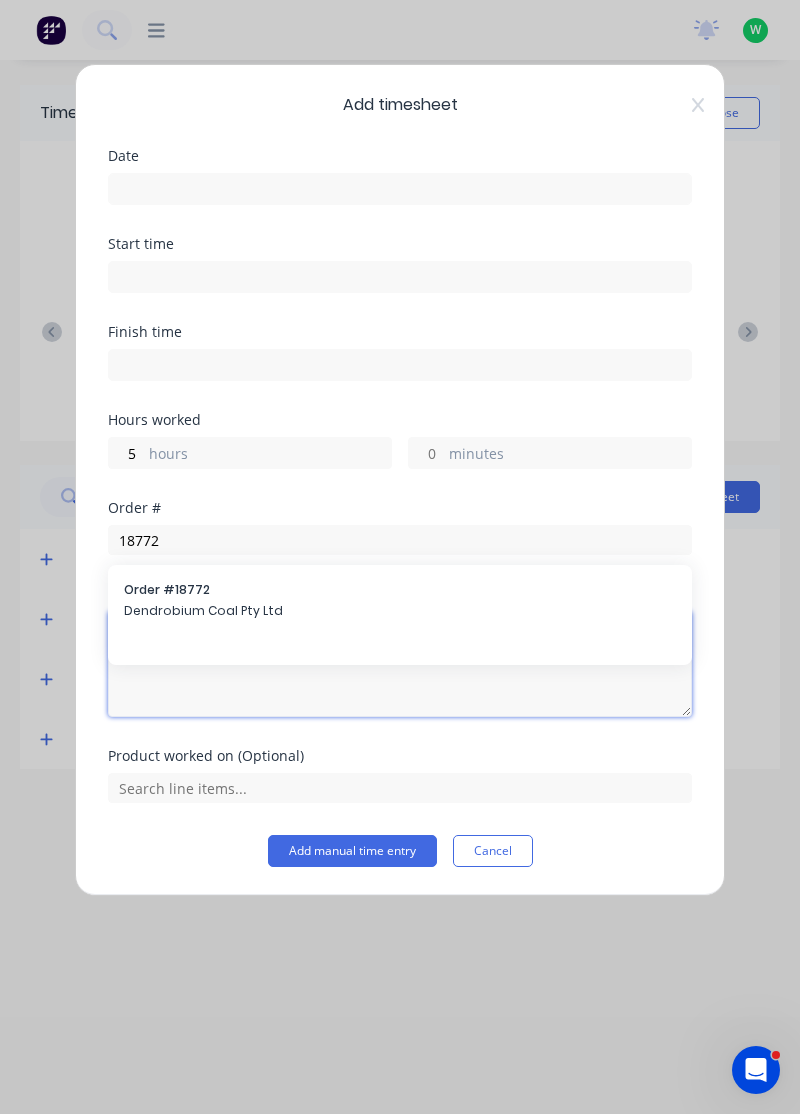 click at bounding box center (400, 664) 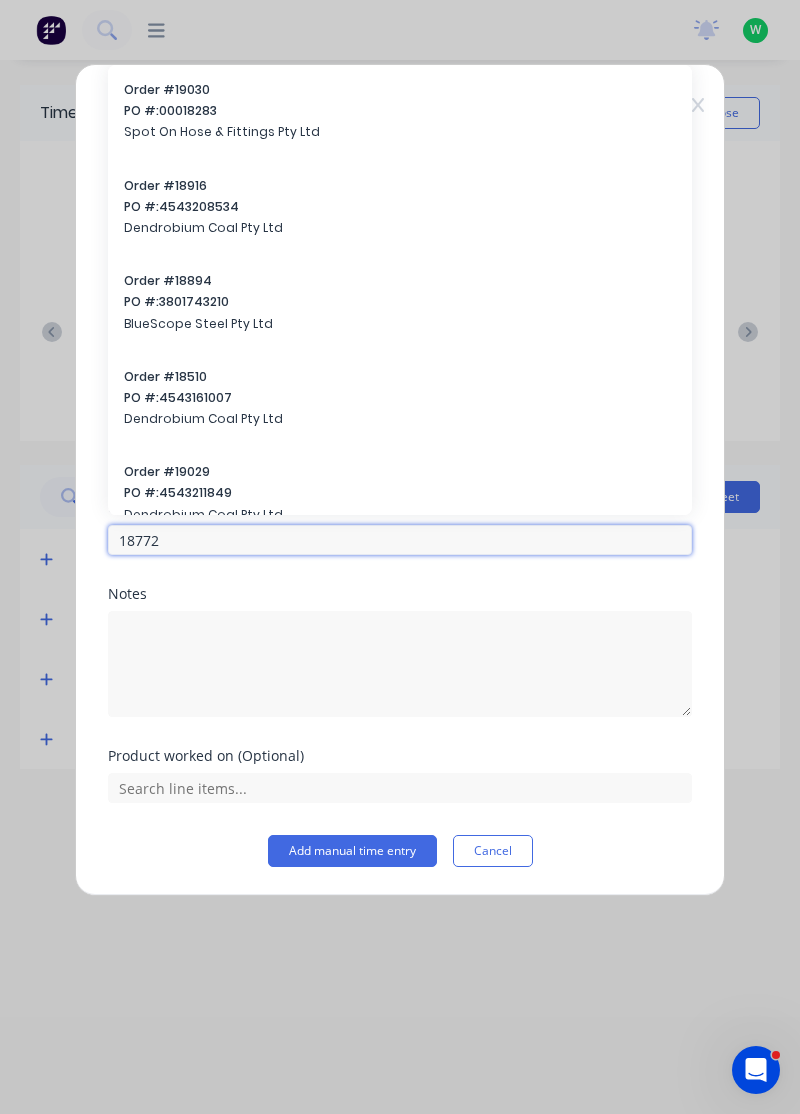 click on "18772" at bounding box center [400, 540] 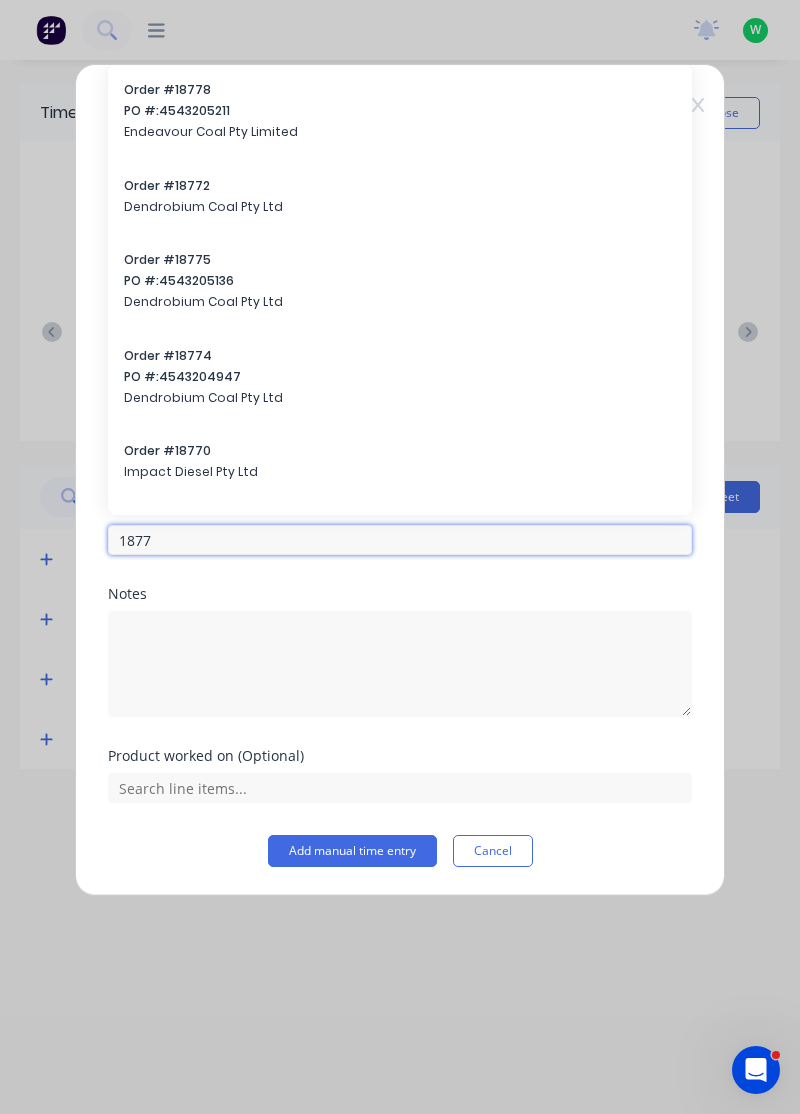 type on "18772" 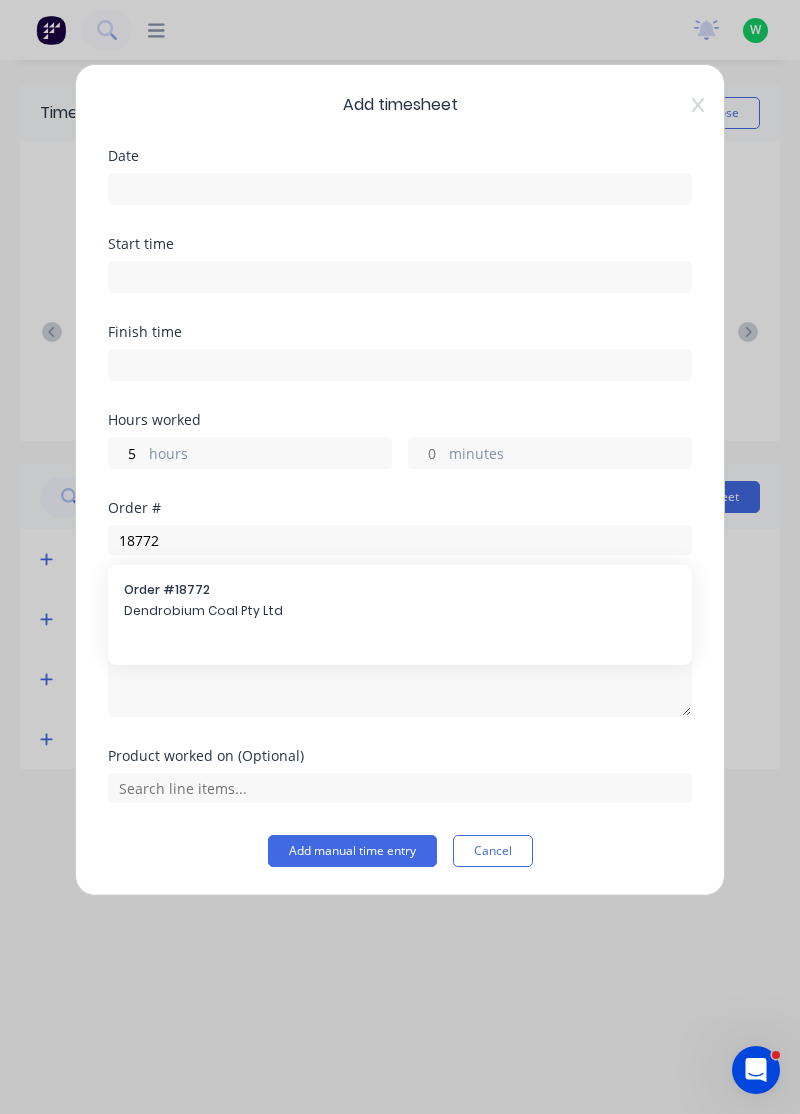 click on "Dendrobium Coal Pty Ltd" at bounding box center [400, 611] 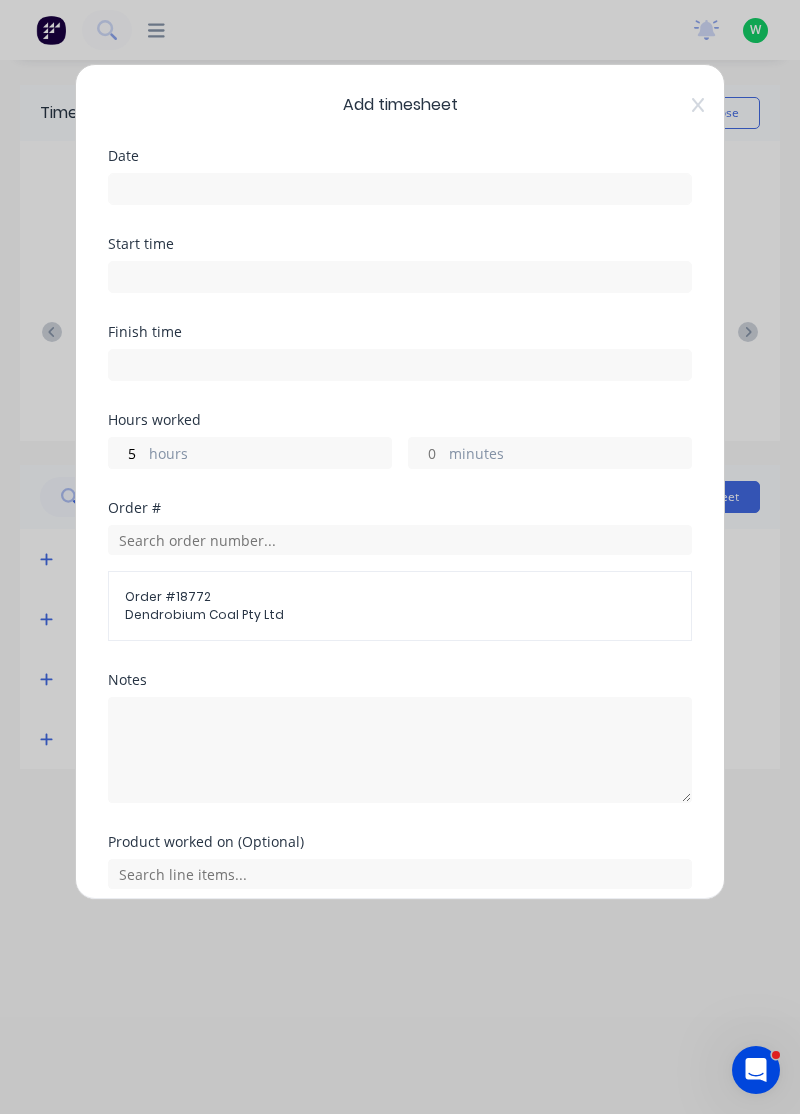 click at bounding box center [400, 189] 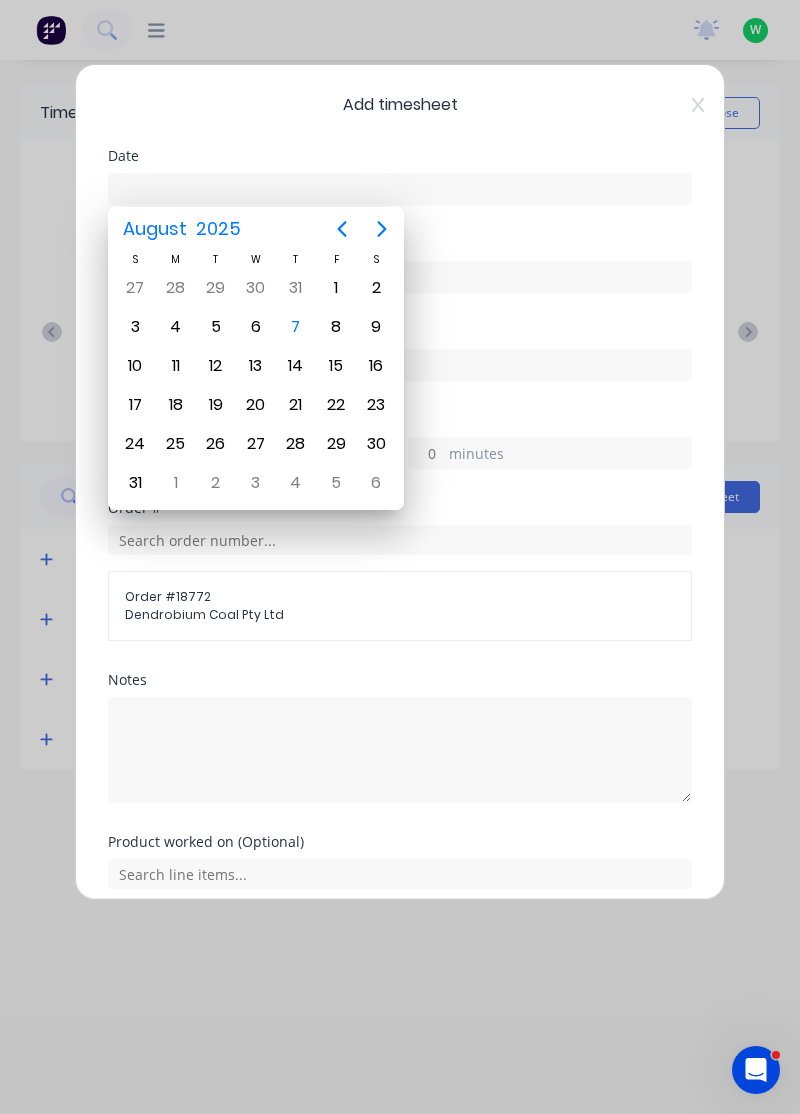 click on "7" at bounding box center [296, 327] 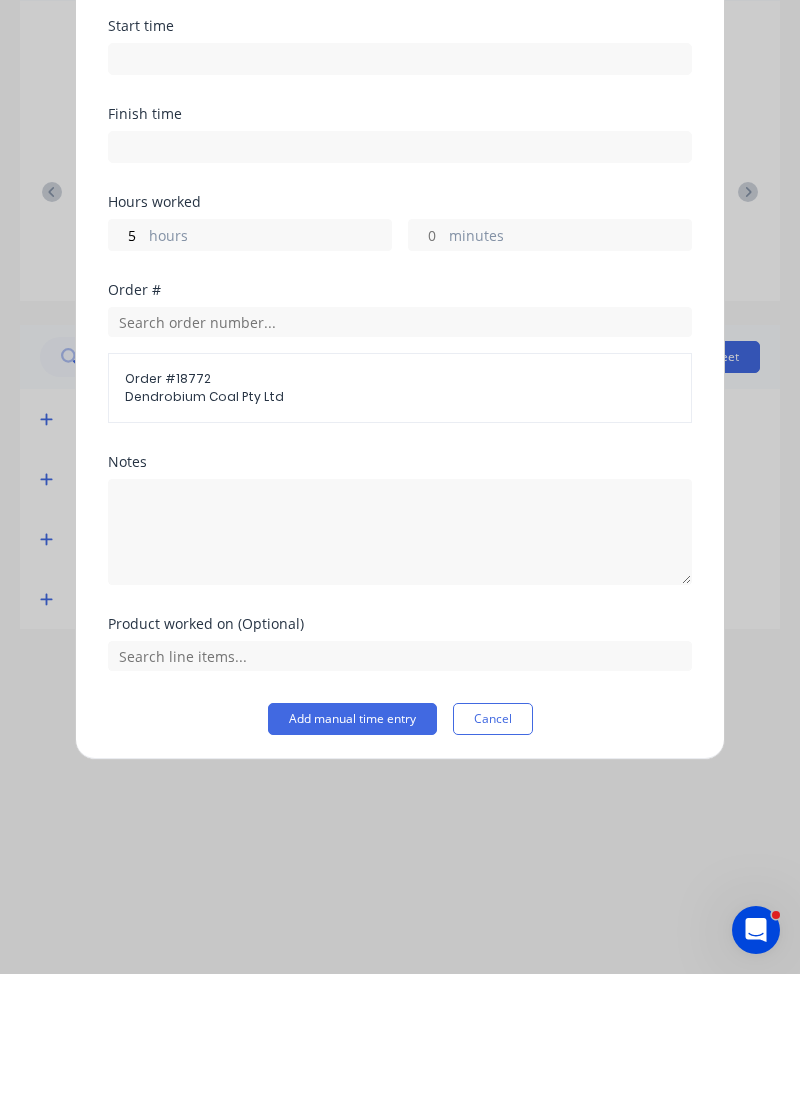 scroll, scrollTop: 7, scrollLeft: 0, axis: vertical 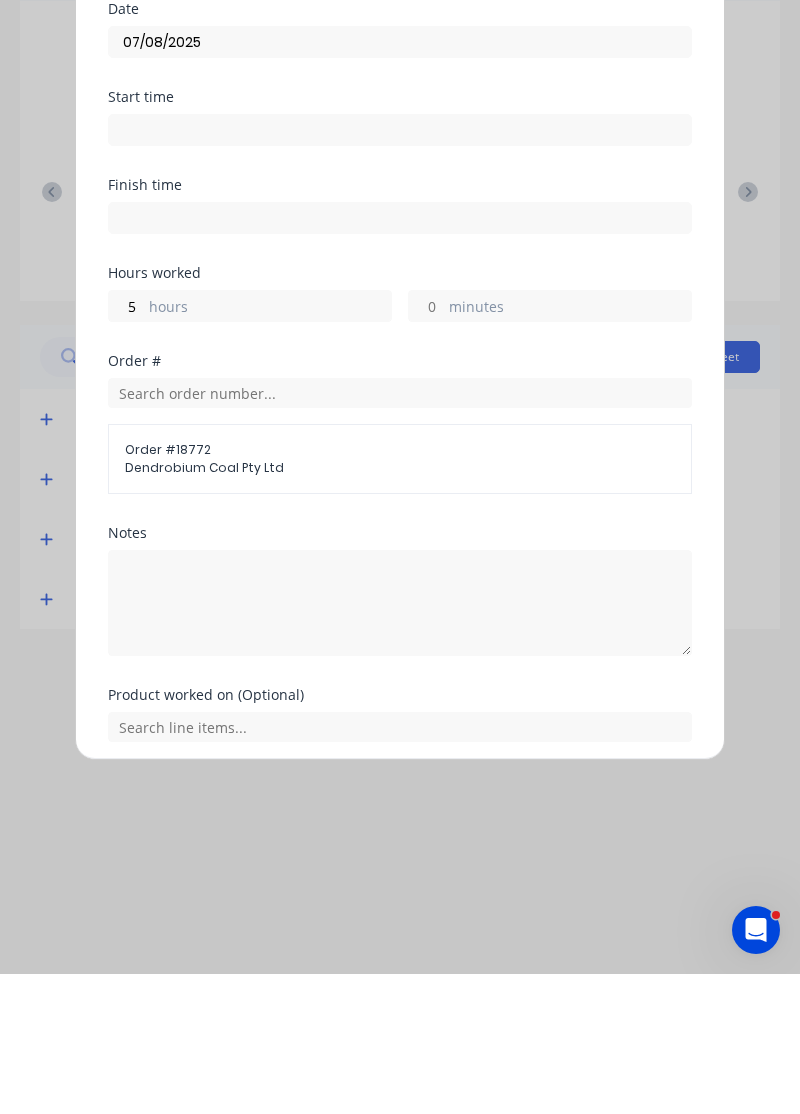 click on "Add manual time entry" at bounding box center [352, 930] 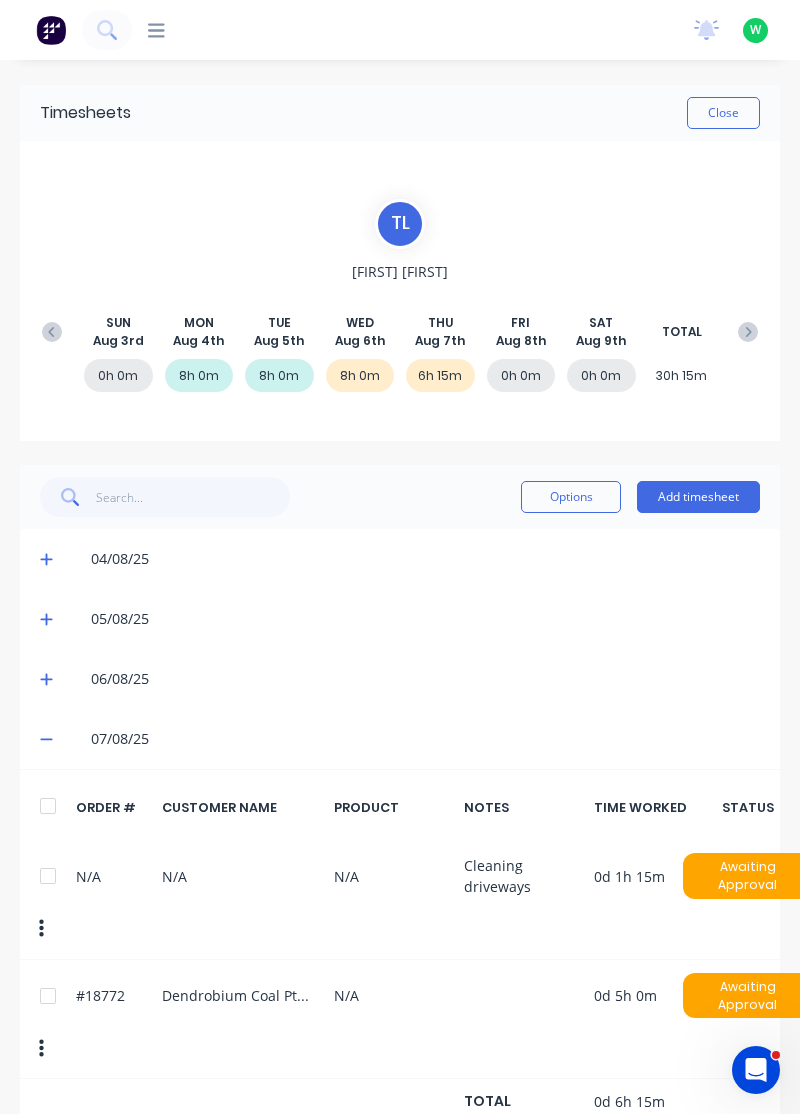 click on "Add timesheet" at bounding box center [698, 497] 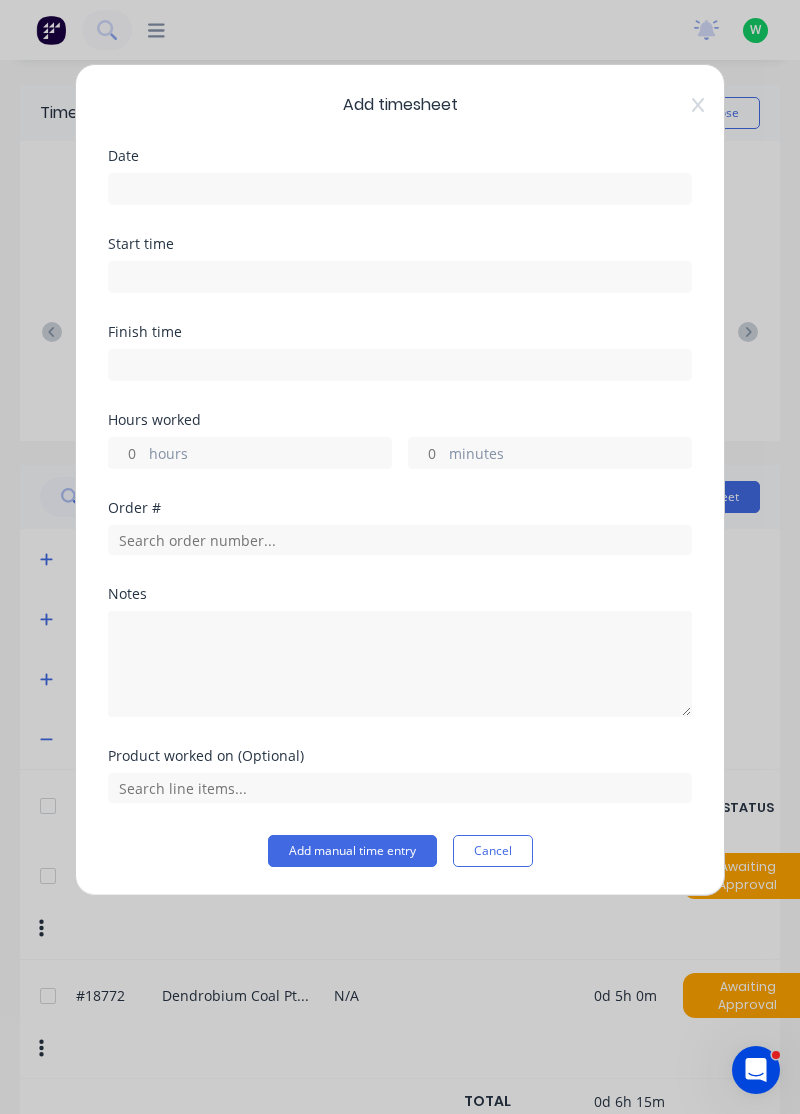 click at bounding box center (400, 189) 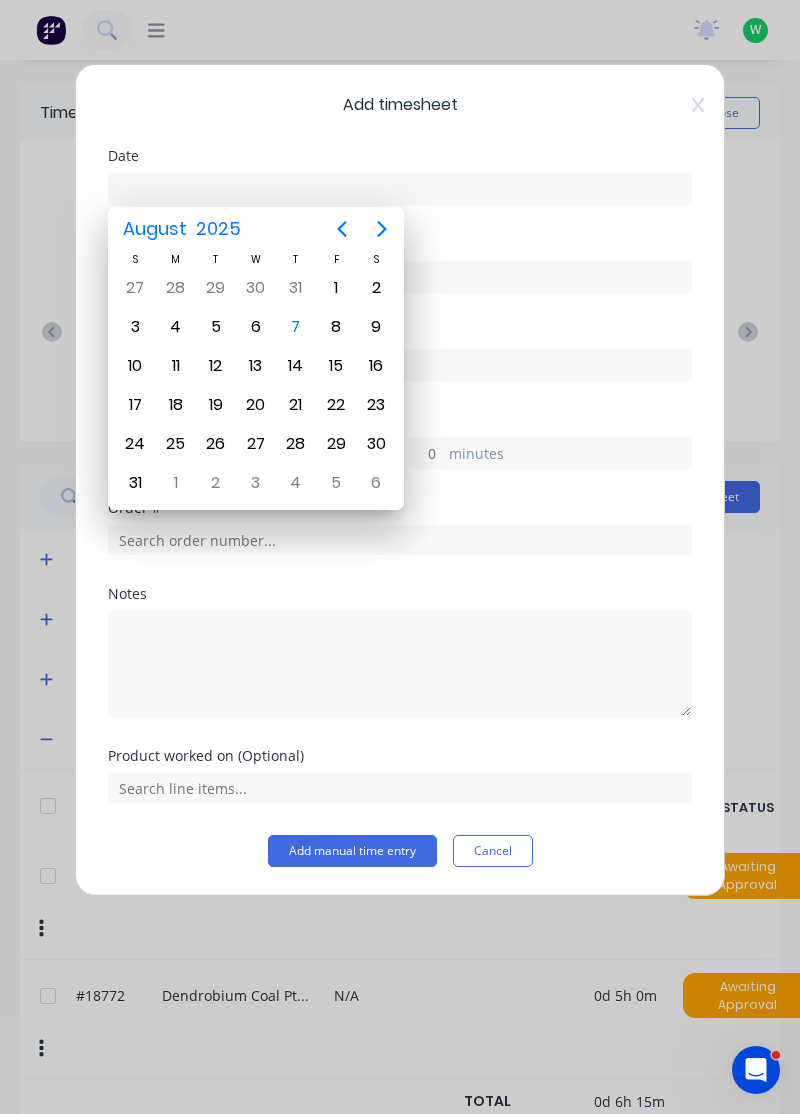 click on "7" at bounding box center (296, 327) 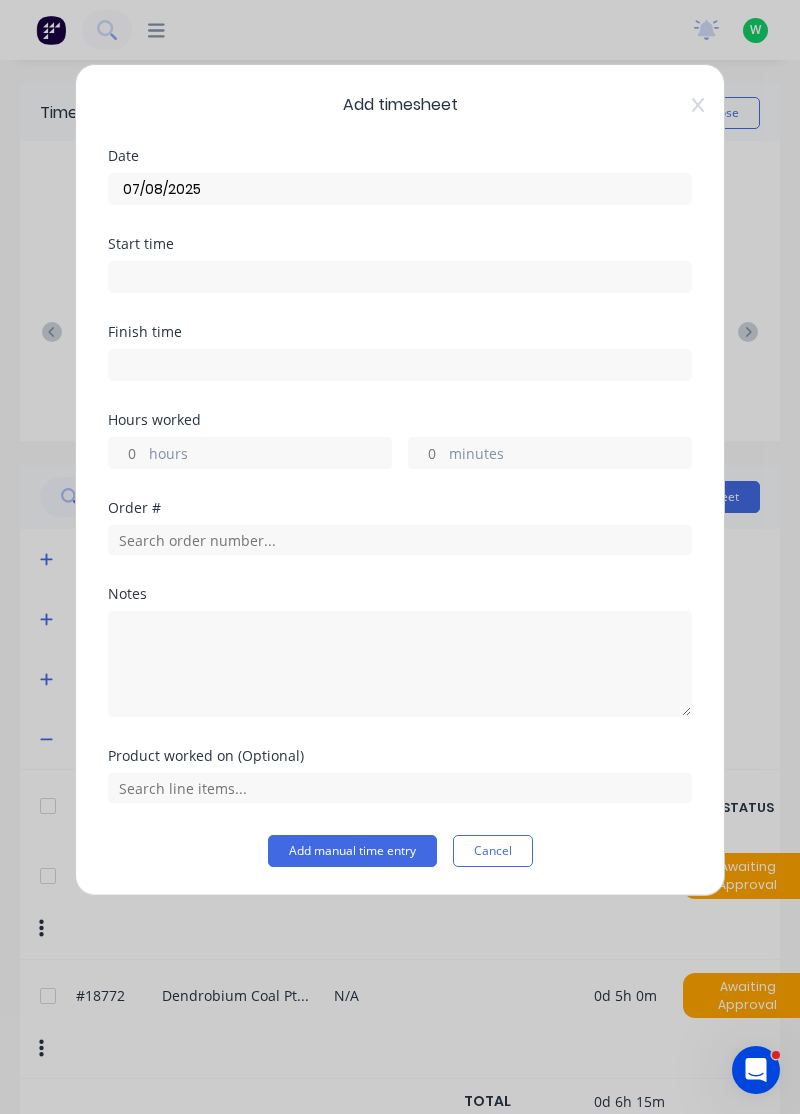 click on "hours" at bounding box center [270, 455] 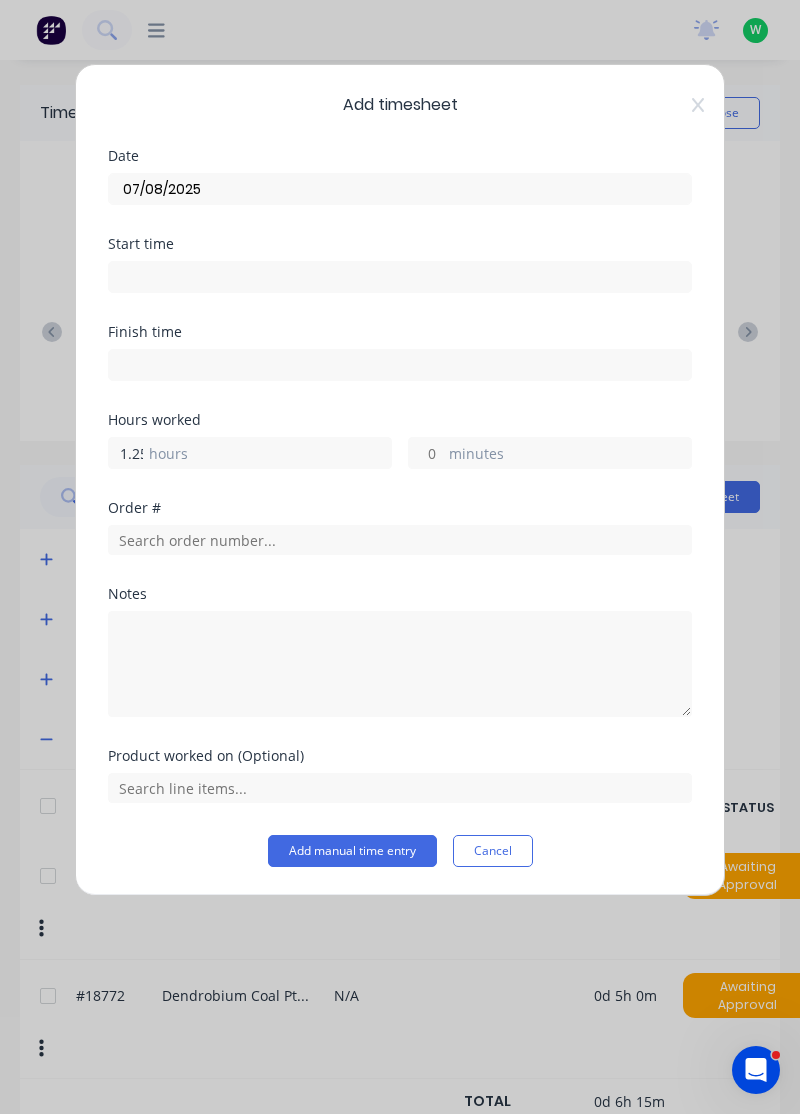 scroll, scrollTop: 0, scrollLeft: 4, axis: horizontal 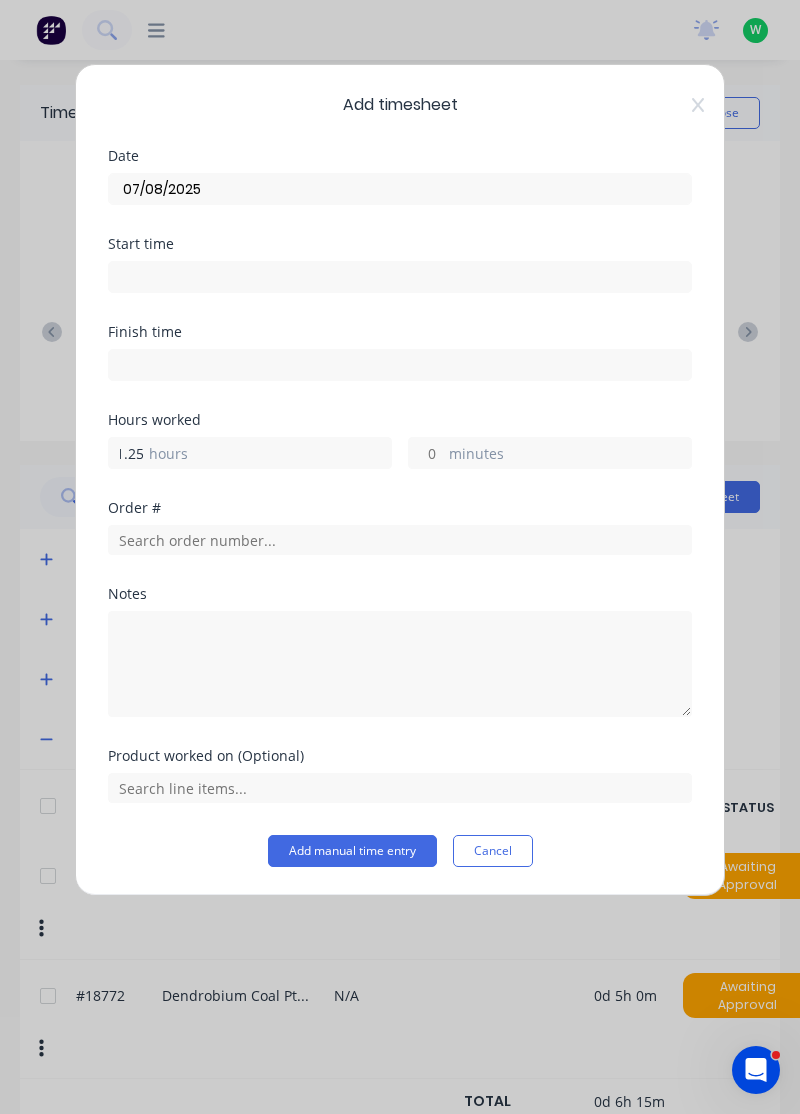 type on "1.25" 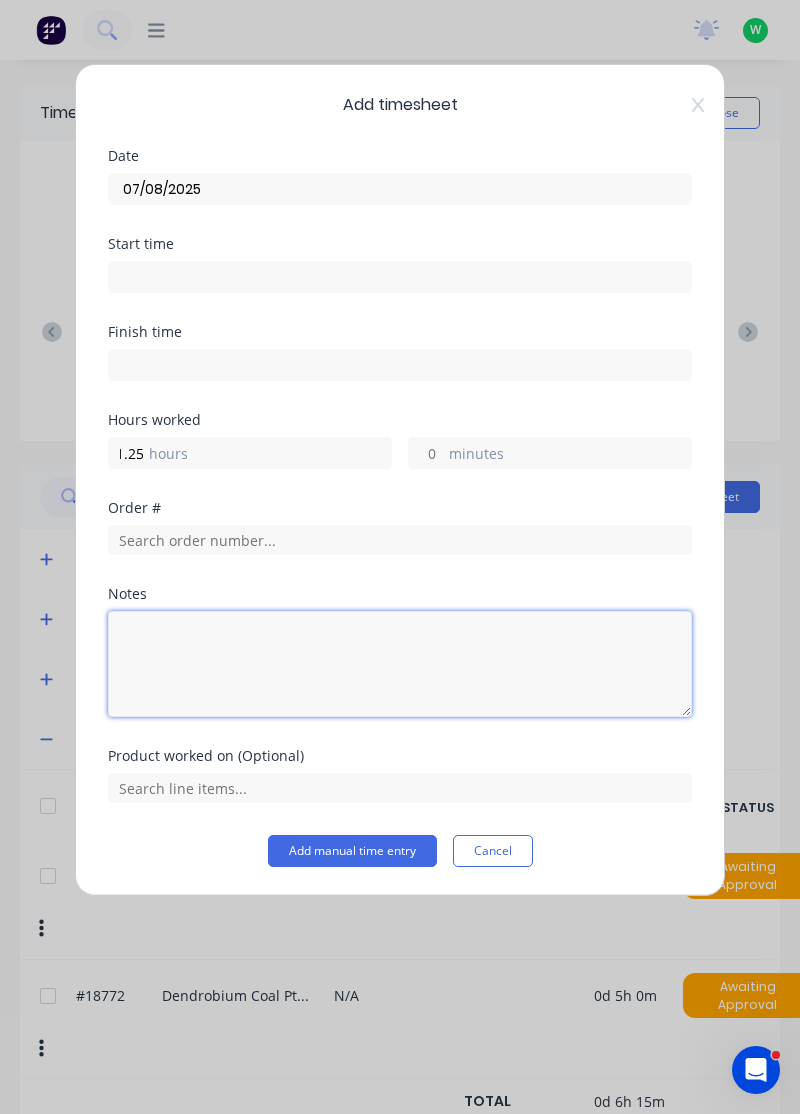 click at bounding box center [400, 664] 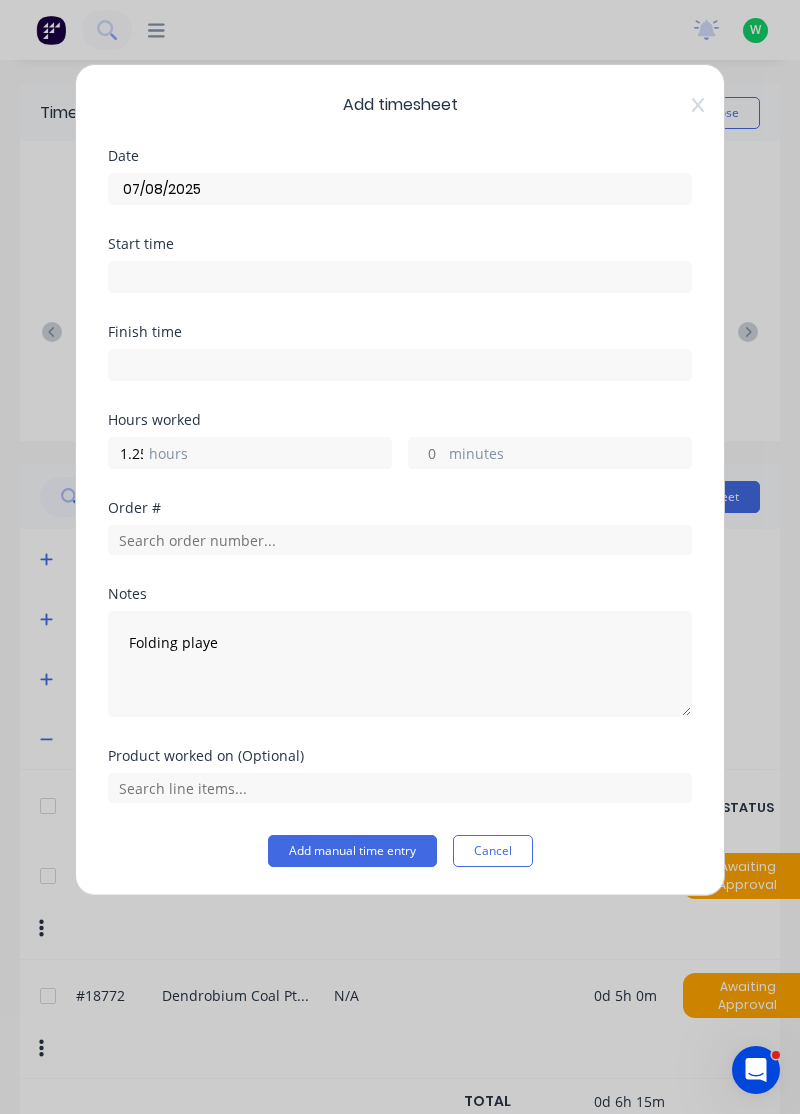 click on "Add timesheet Date 07/08/2025 Start time Finish time Hours worked 1.25 hours minutes Order # Notes Folding playe Product worked on (Optional) Add manual time entry   Cancel" at bounding box center [400, 480] 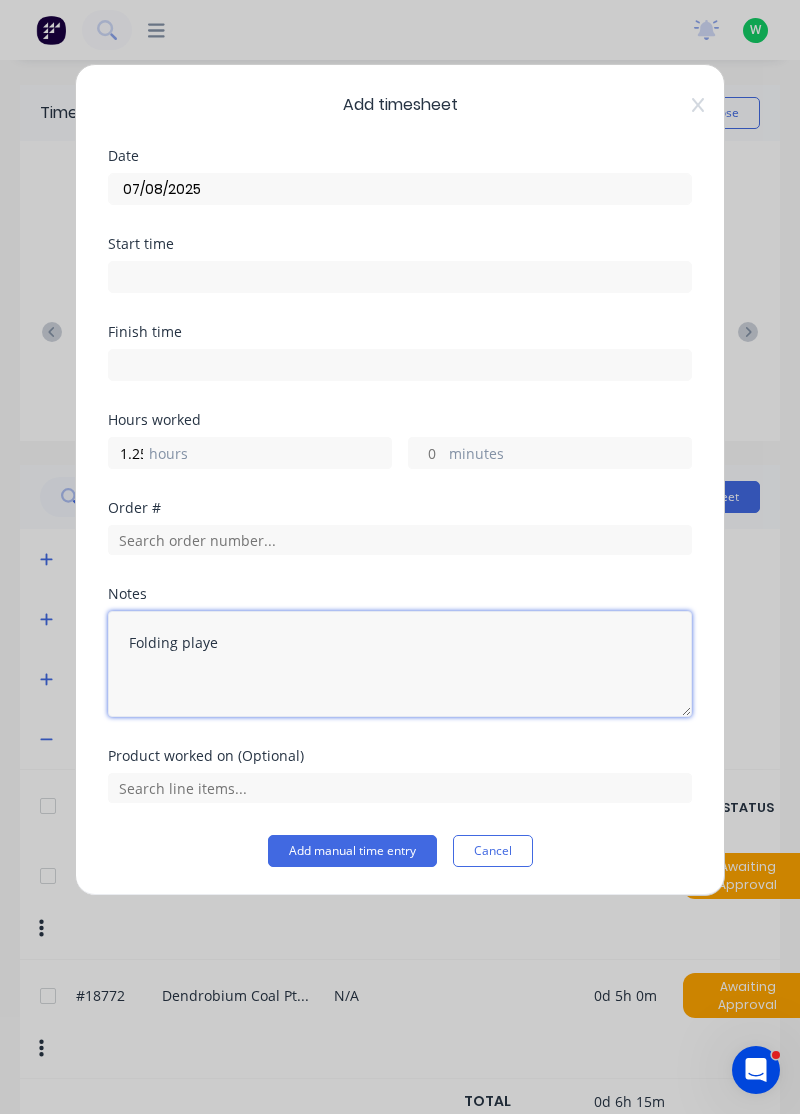 click on "Folding playe" at bounding box center [400, 664] 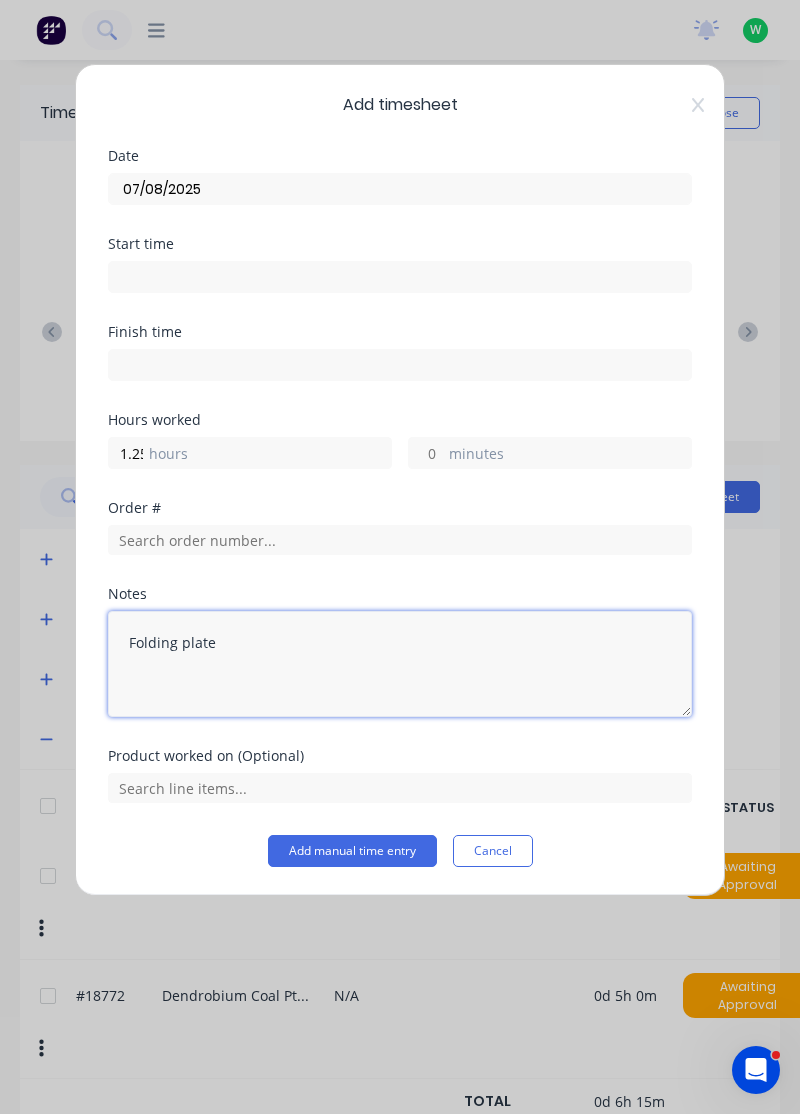 type on "Folding plate" 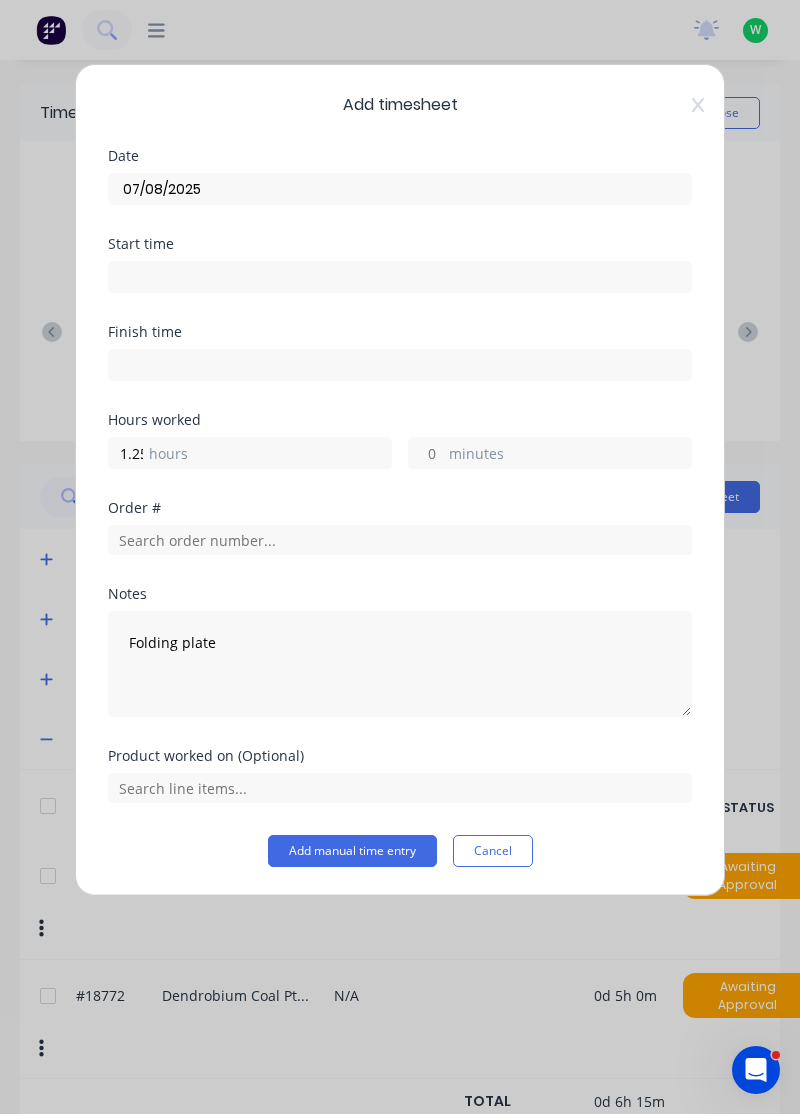 click on "Add timesheet Date 07/08/2025 Start time Finish time Hours worked 1.25 hours minutes Order # Notes Folding plate Product worked on (Optional) Add manual time entry   Cancel" at bounding box center (400, 557) 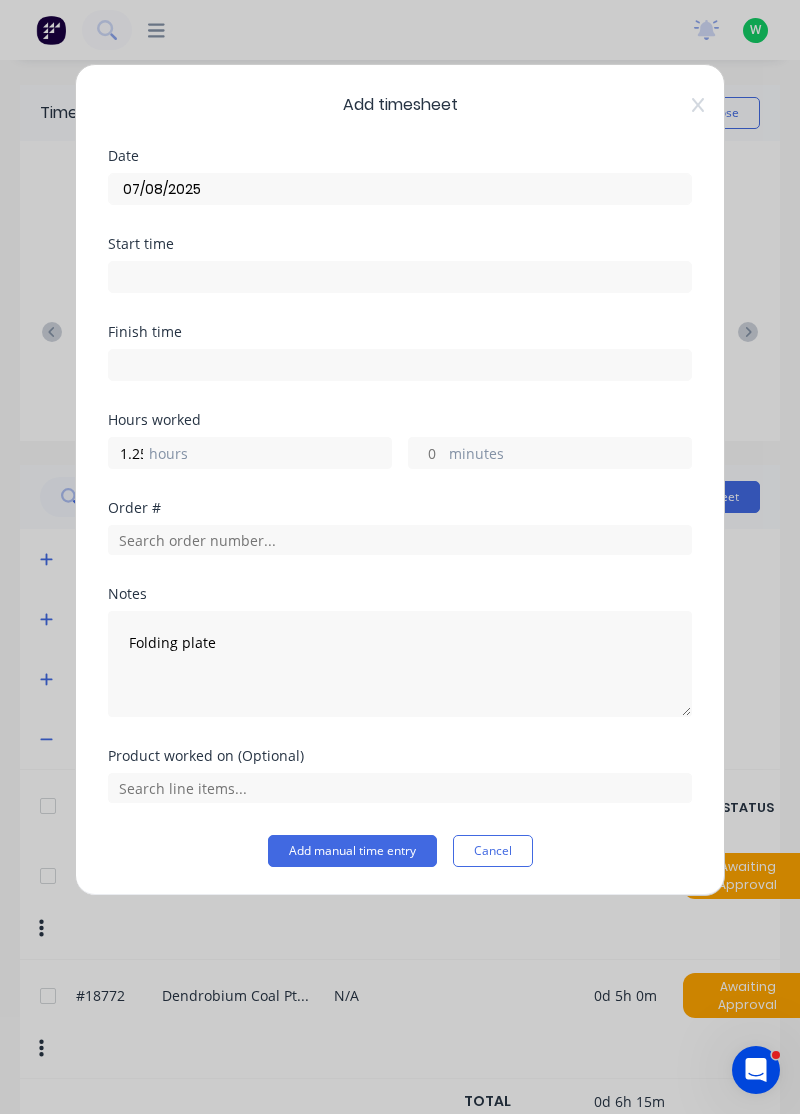 click on "Add manual time entry" at bounding box center [352, 851] 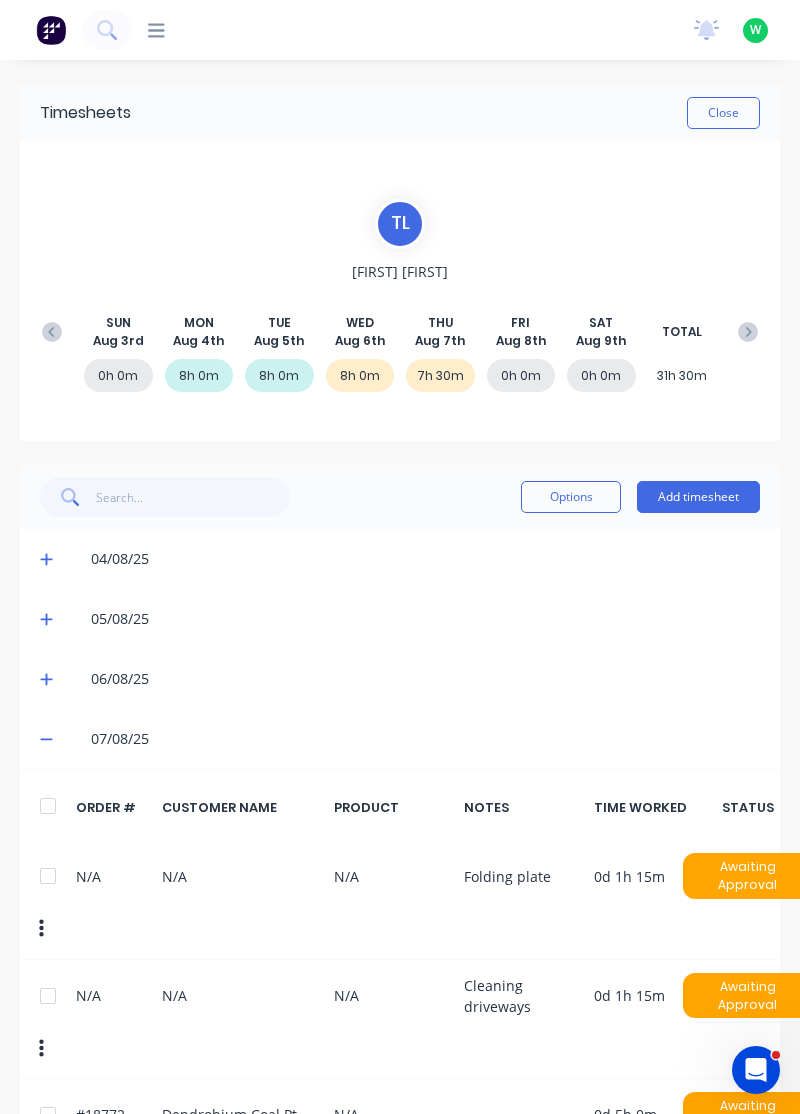 click on "8h 0m" at bounding box center (360, 375) 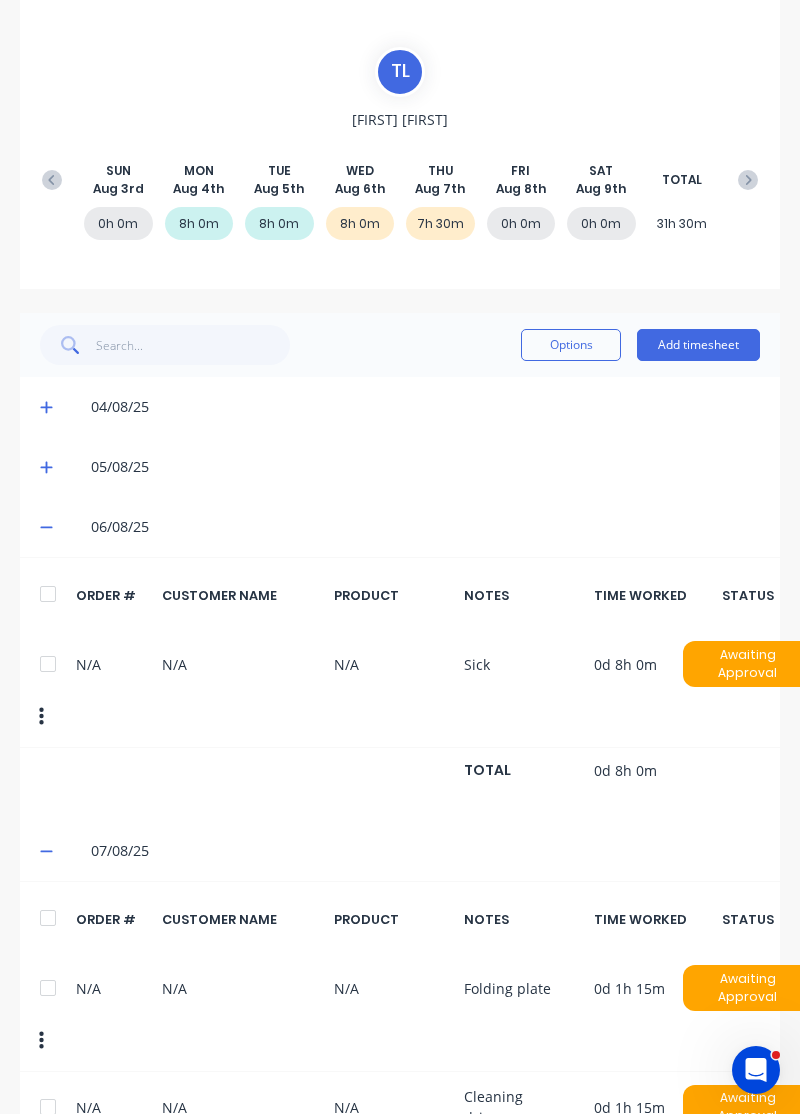 scroll, scrollTop: 285, scrollLeft: 0, axis: vertical 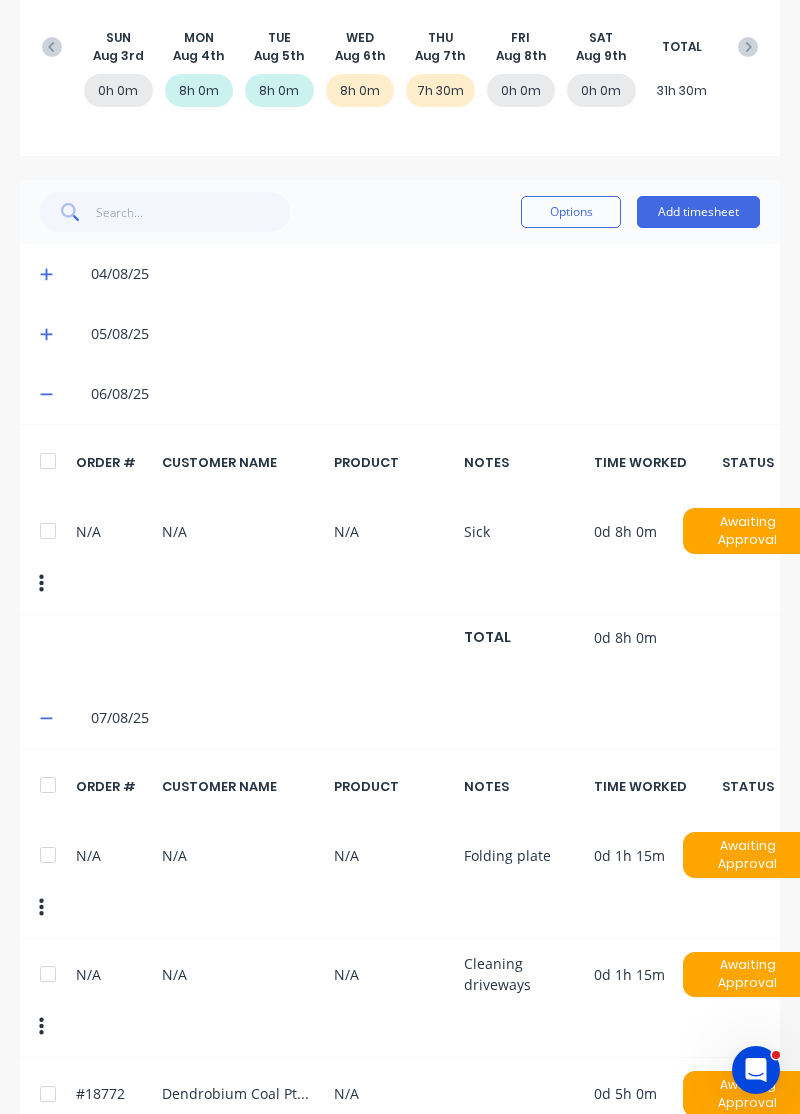 click at bounding box center (41, 1027) 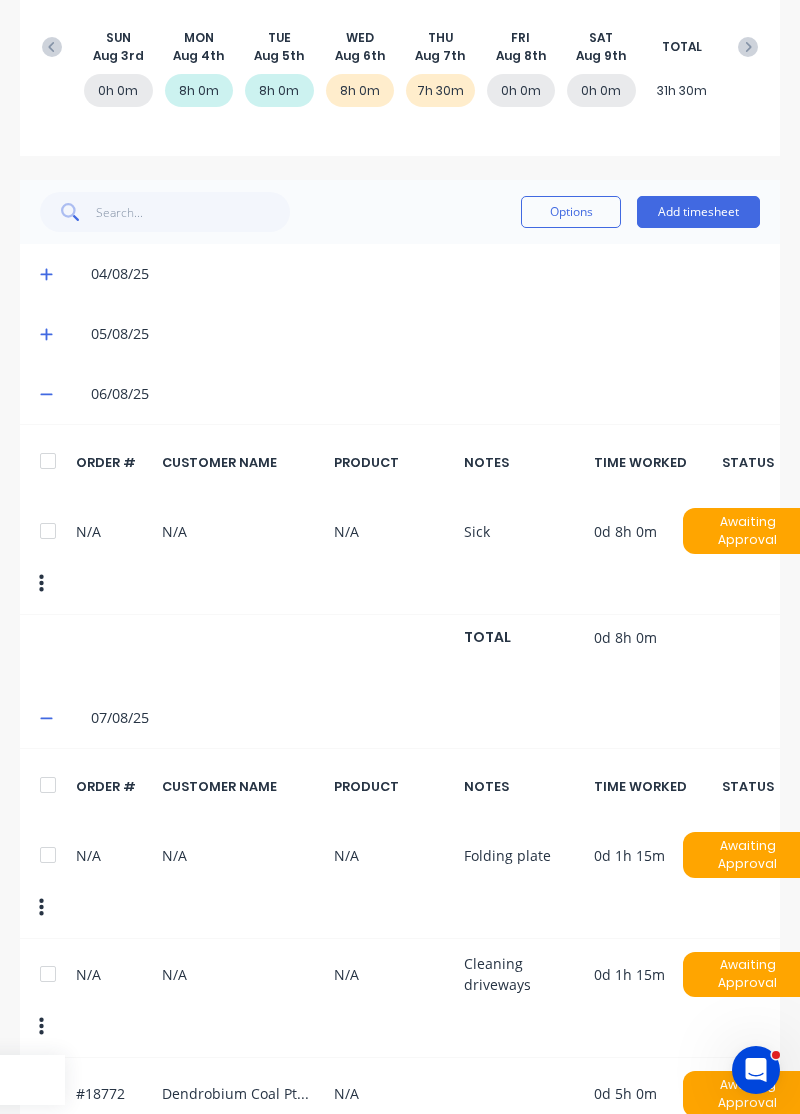 click on "Delete" at bounding box center [-30, 1080] 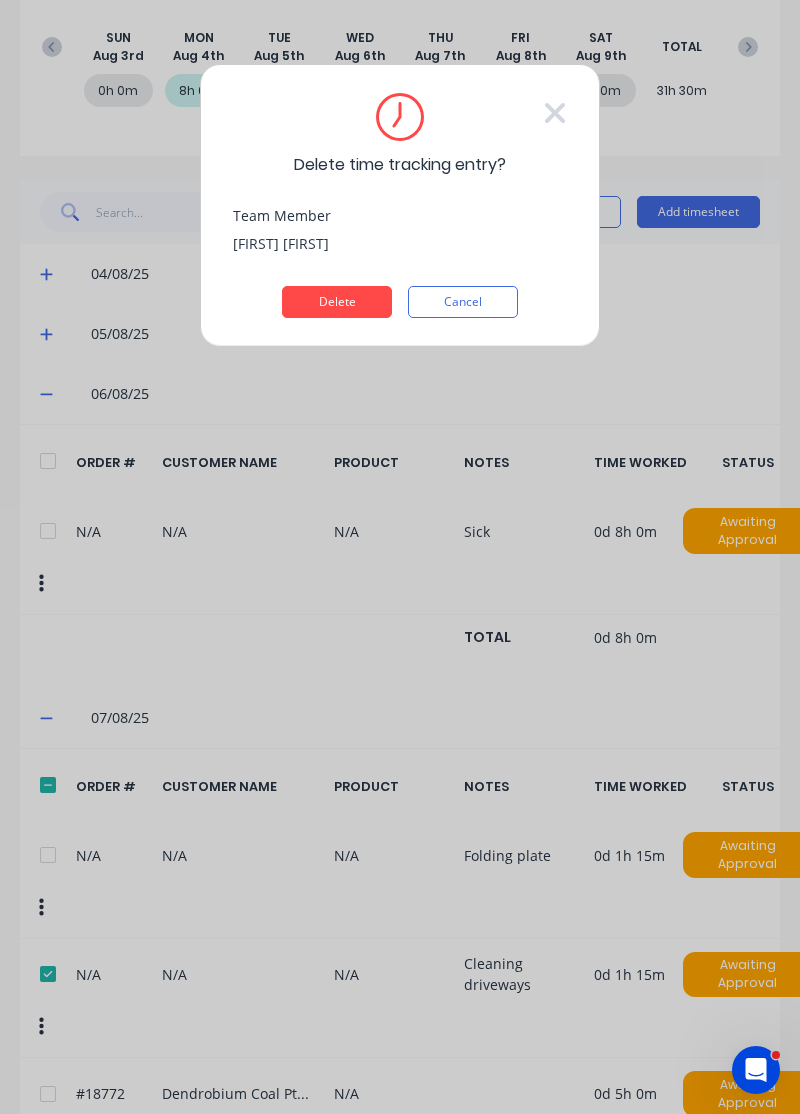 click on "Delete time tracking entry? Team Member Toby   Lindsay Delete   Cancel" at bounding box center (400, 557) 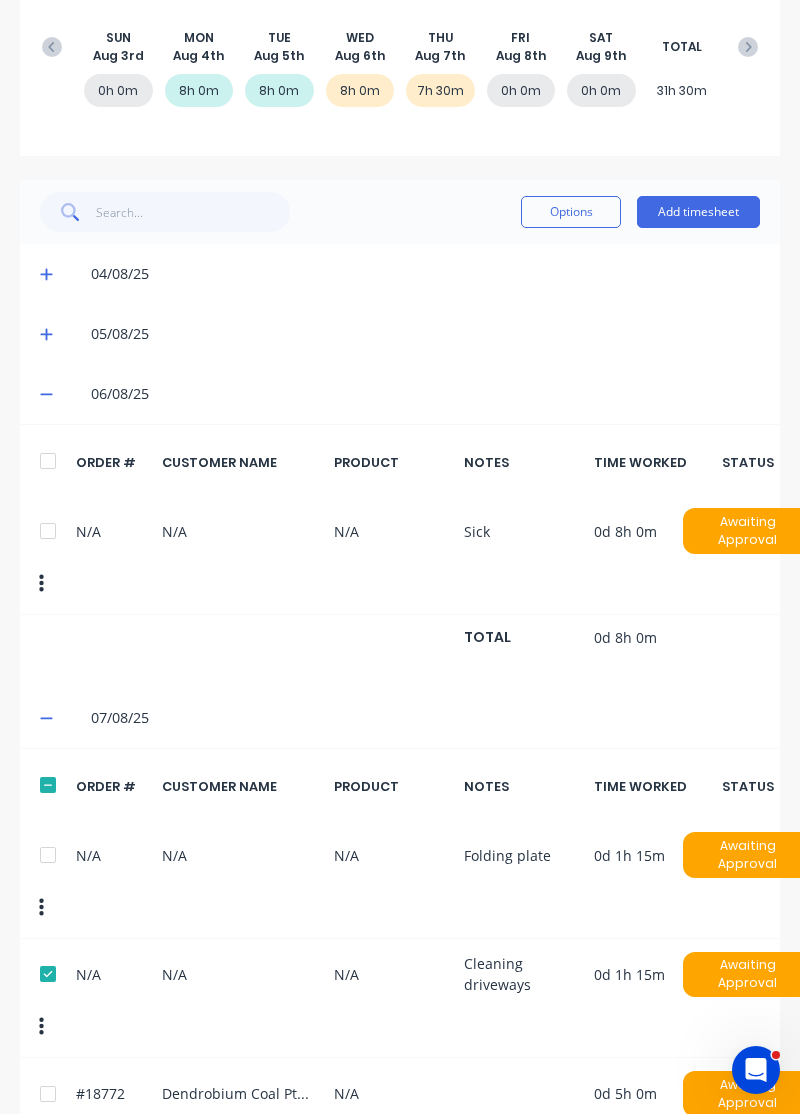 click at bounding box center (41, 908) 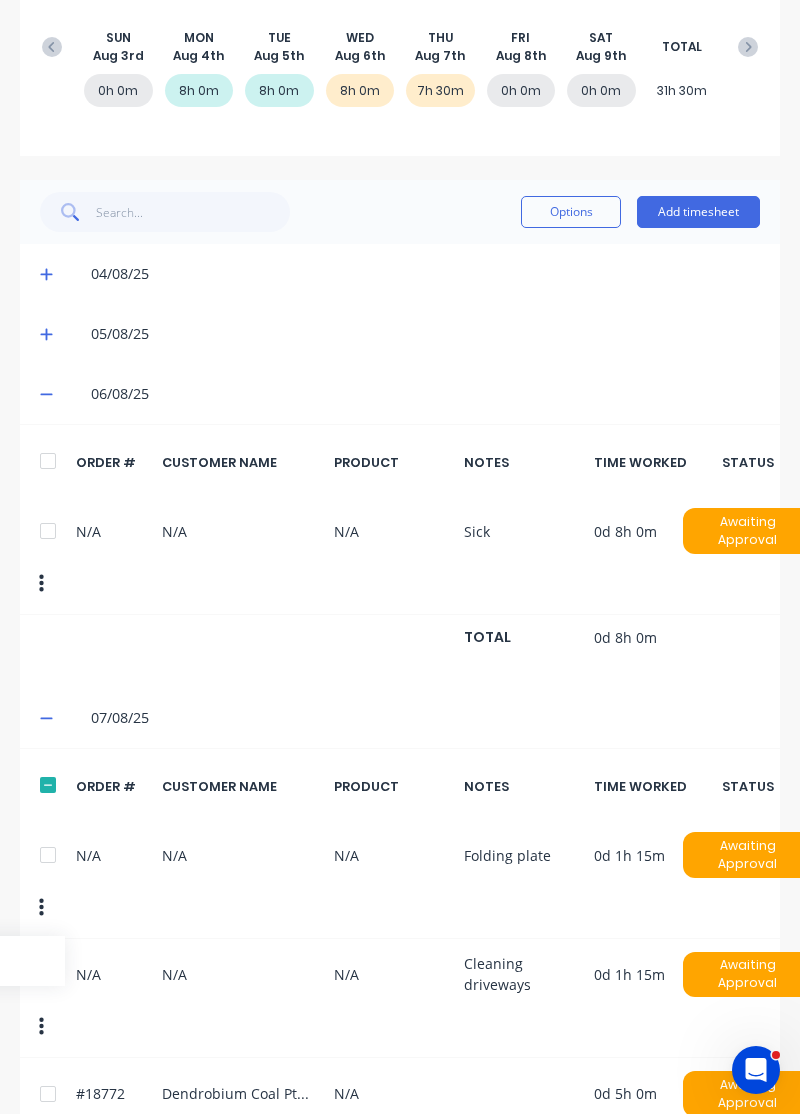click on "Delete" at bounding box center [-30, 960] 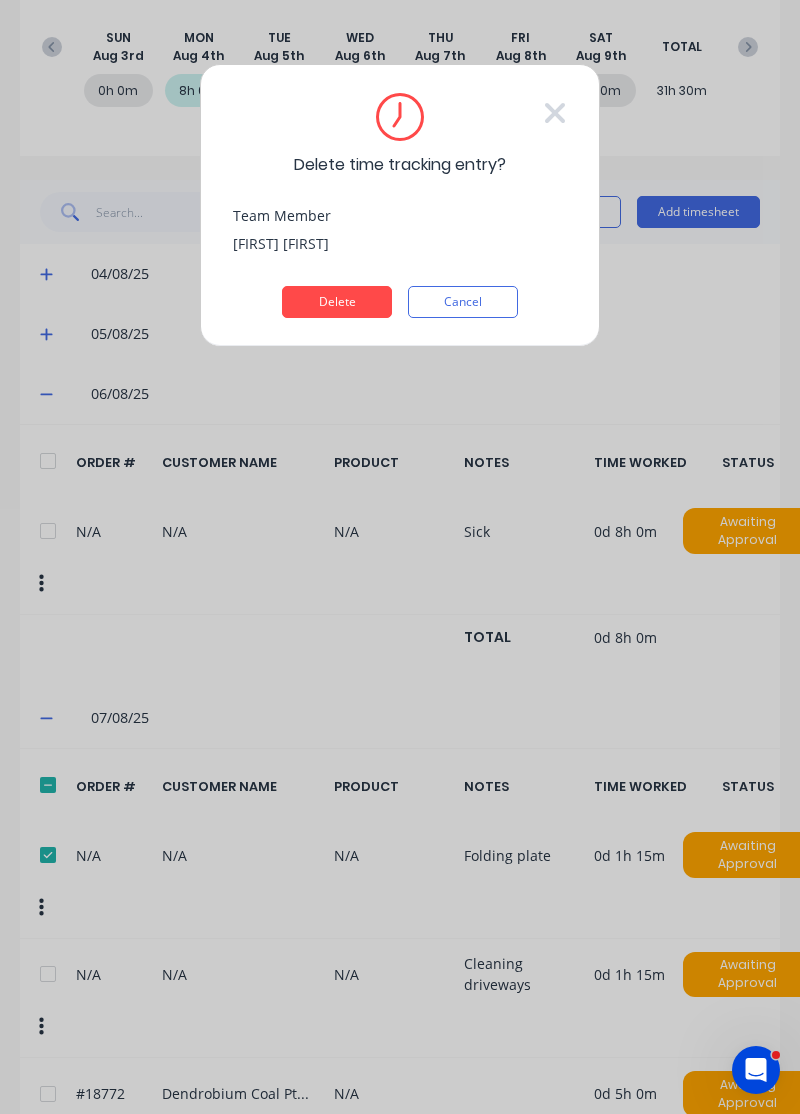 click on "Delete" at bounding box center (337, 302) 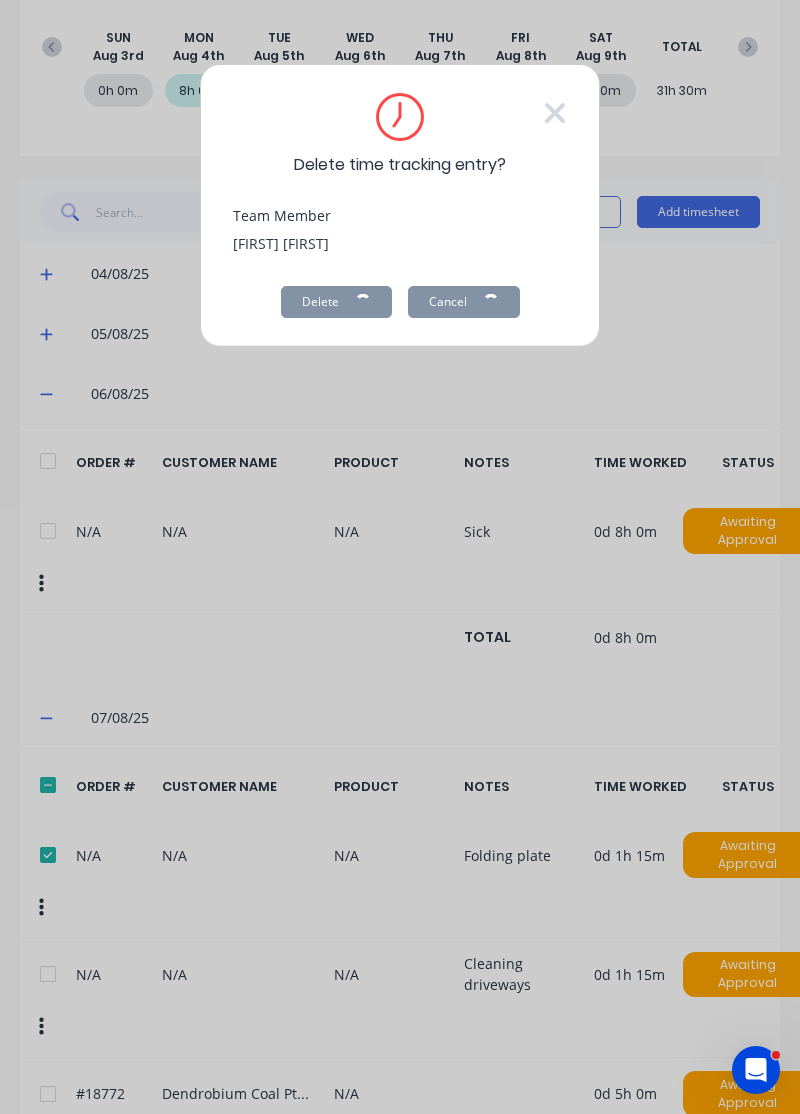 scroll, scrollTop: 185, scrollLeft: 0, axis: vertical 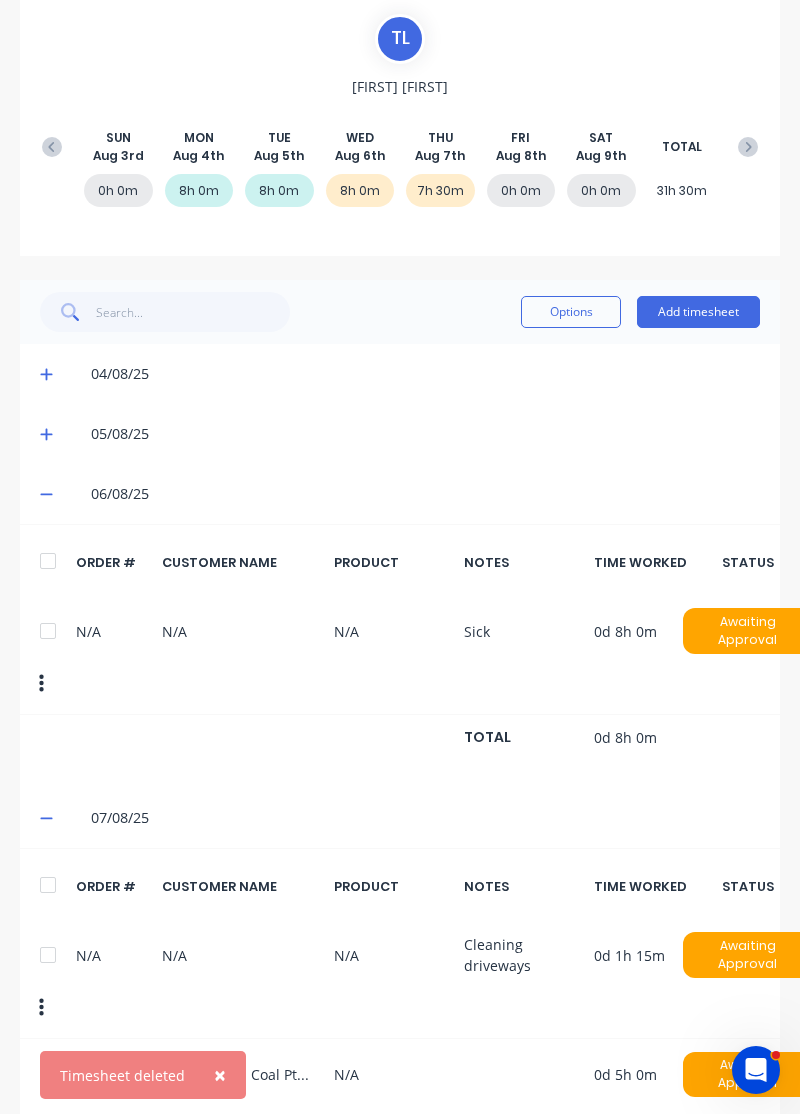 click on "Add timesheet" at bounding box center [698, 312] 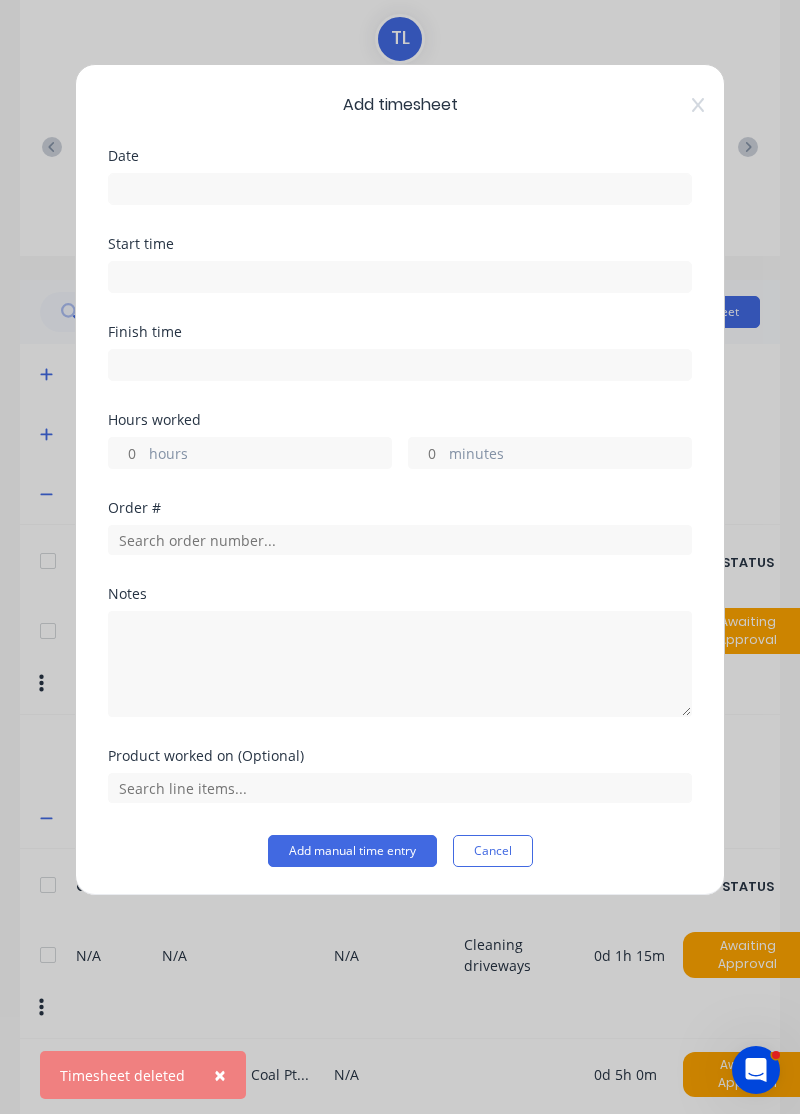 click at bounding box center [400, 189] 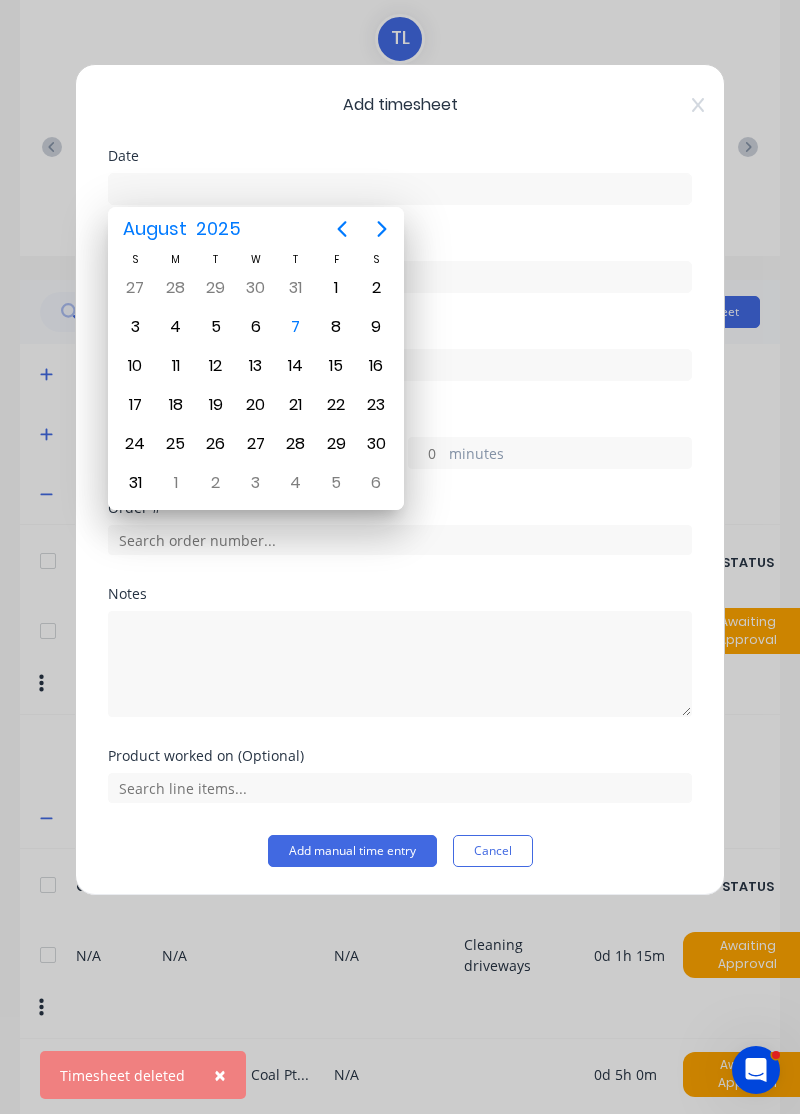 click on "7" at bounding box center [296, 327] 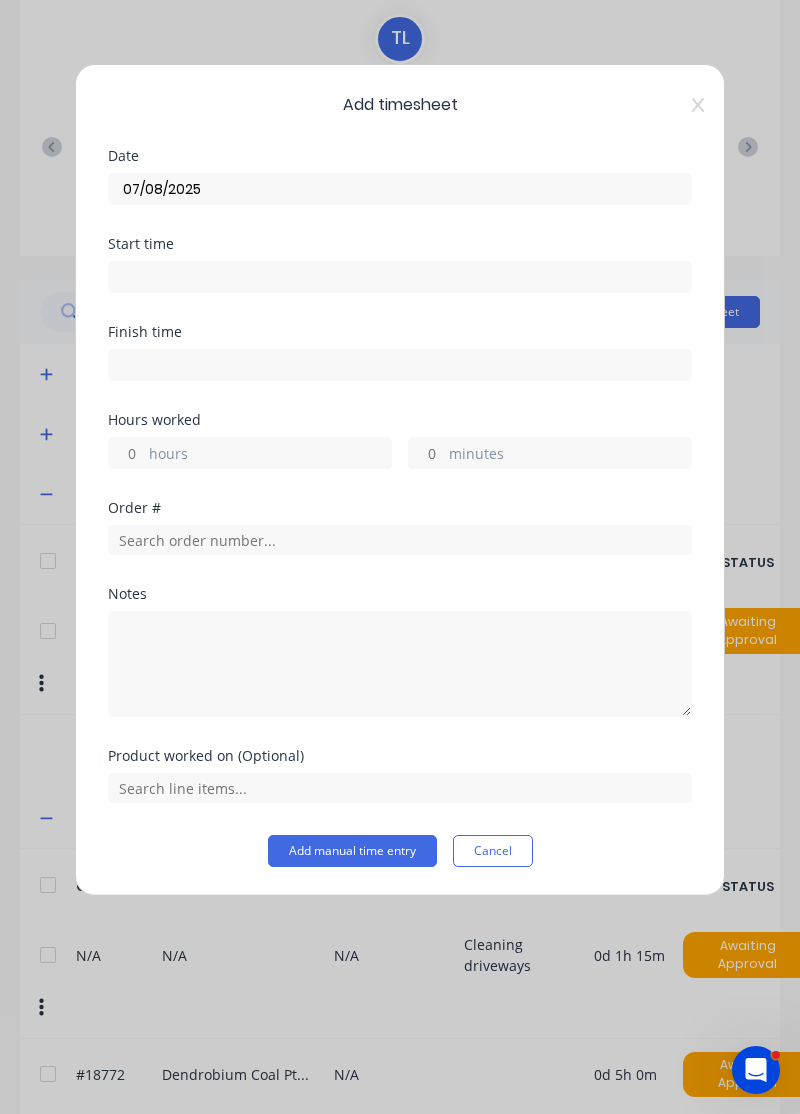 click on "hours" at bounding box center [270, 455] 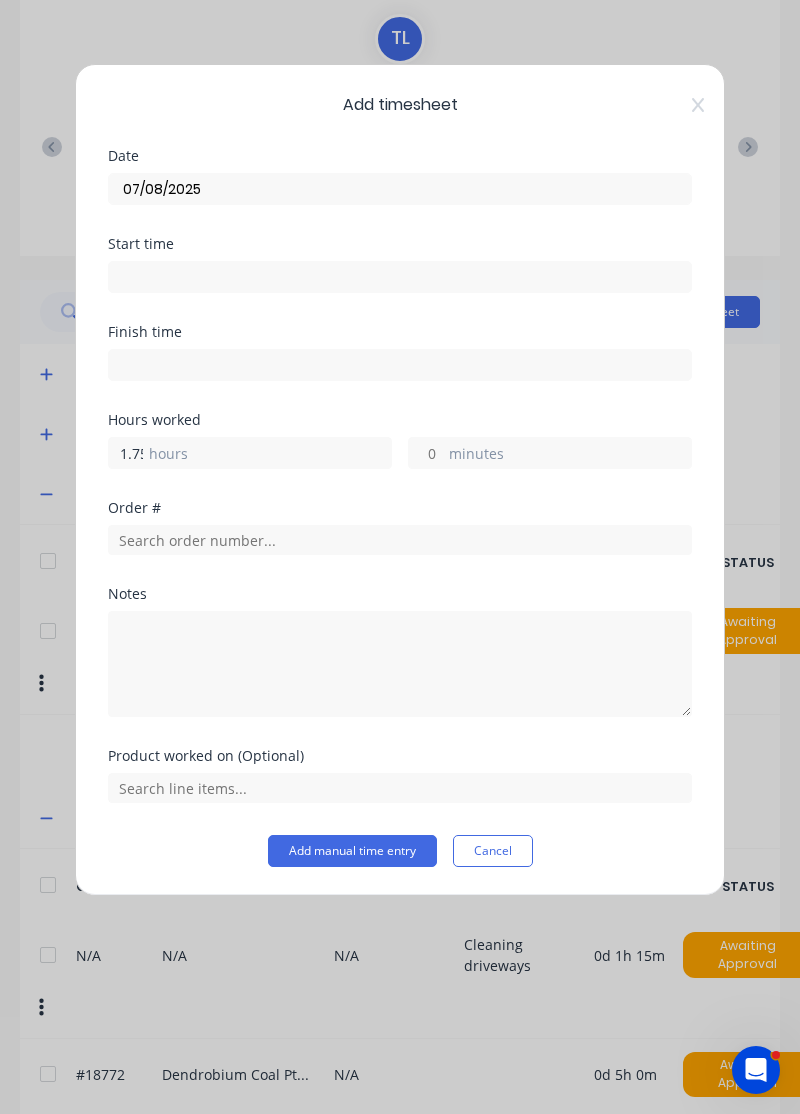 scroll, scrollTop: 0, scrollLeft: 4, axis: horizontal 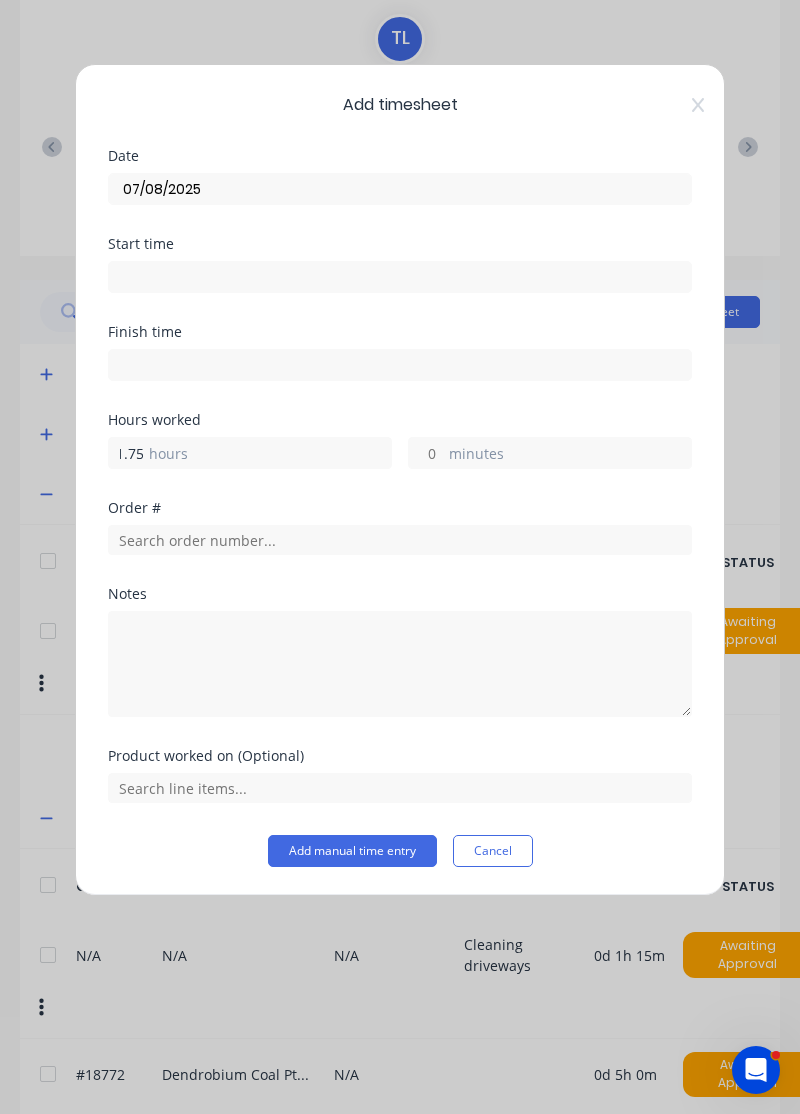 type on "1.75" 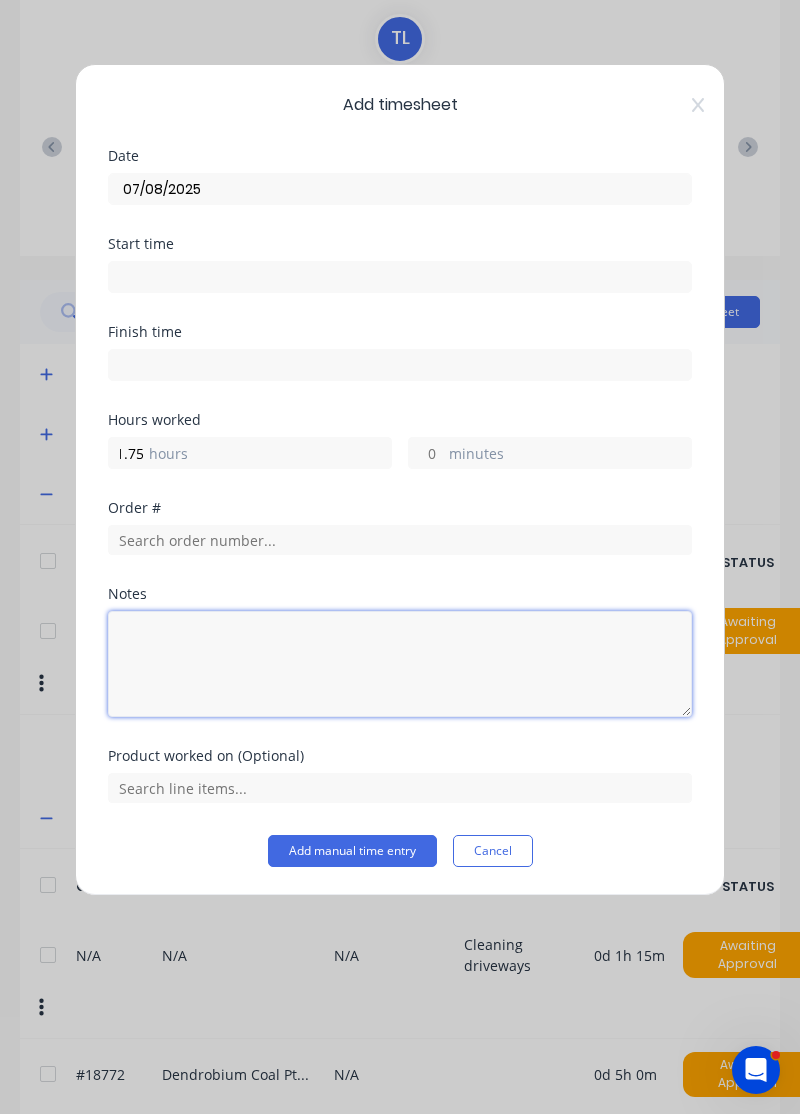click at bounding box center (400, 664) 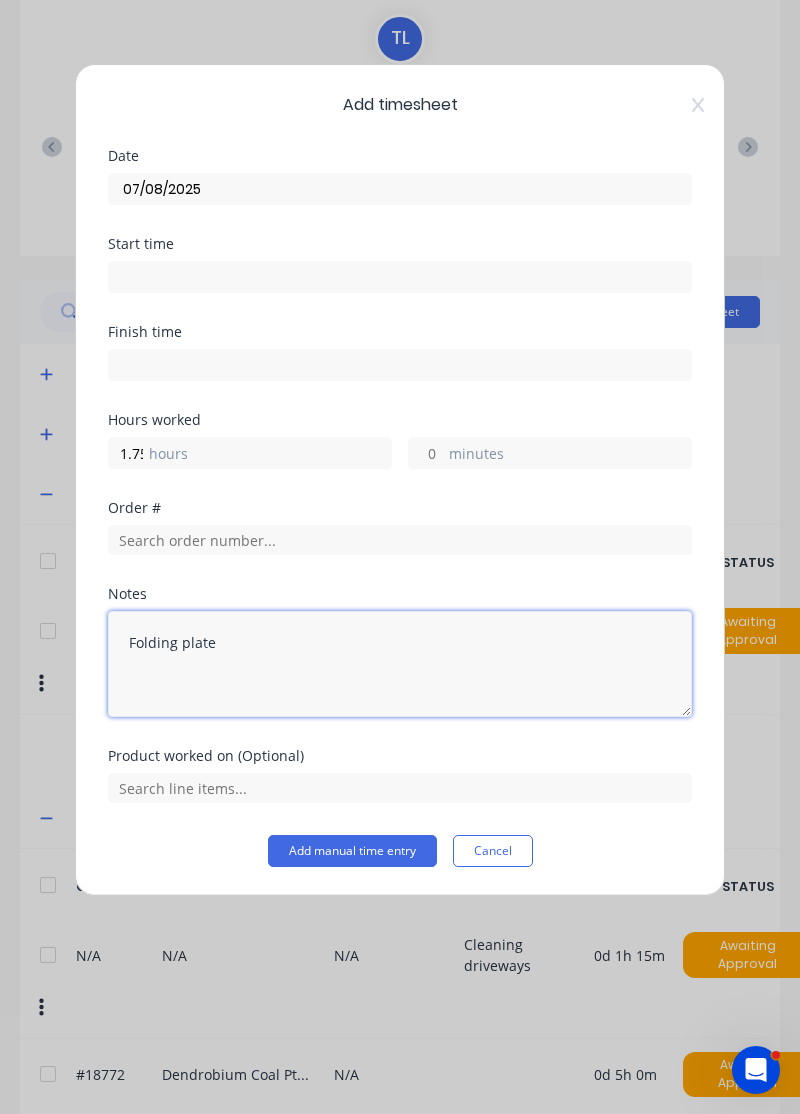 type on "Folding plate" 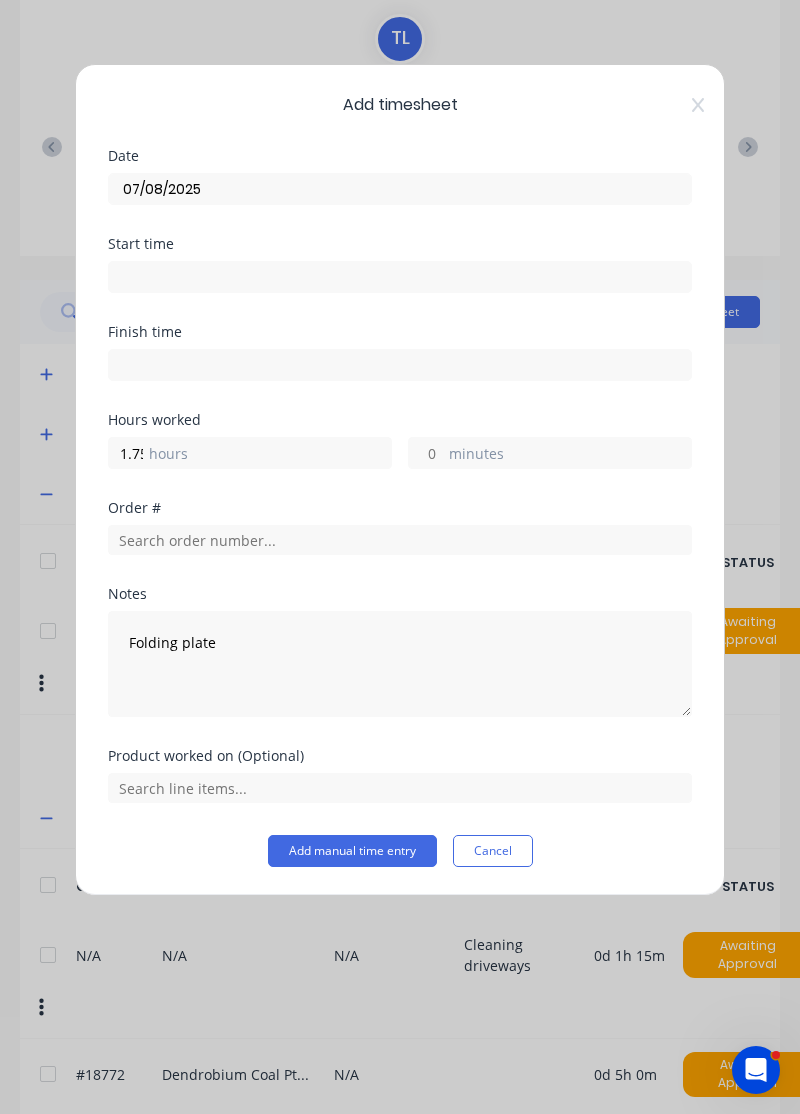 click on "Add timesheet Date 07/08/2025 Start time Finish time Hours worked 1.75 hours minutes Order # Notes Folding plate Product worked on (Optional) Add manual time entry   Cancel" at bounding box center (400, 557) 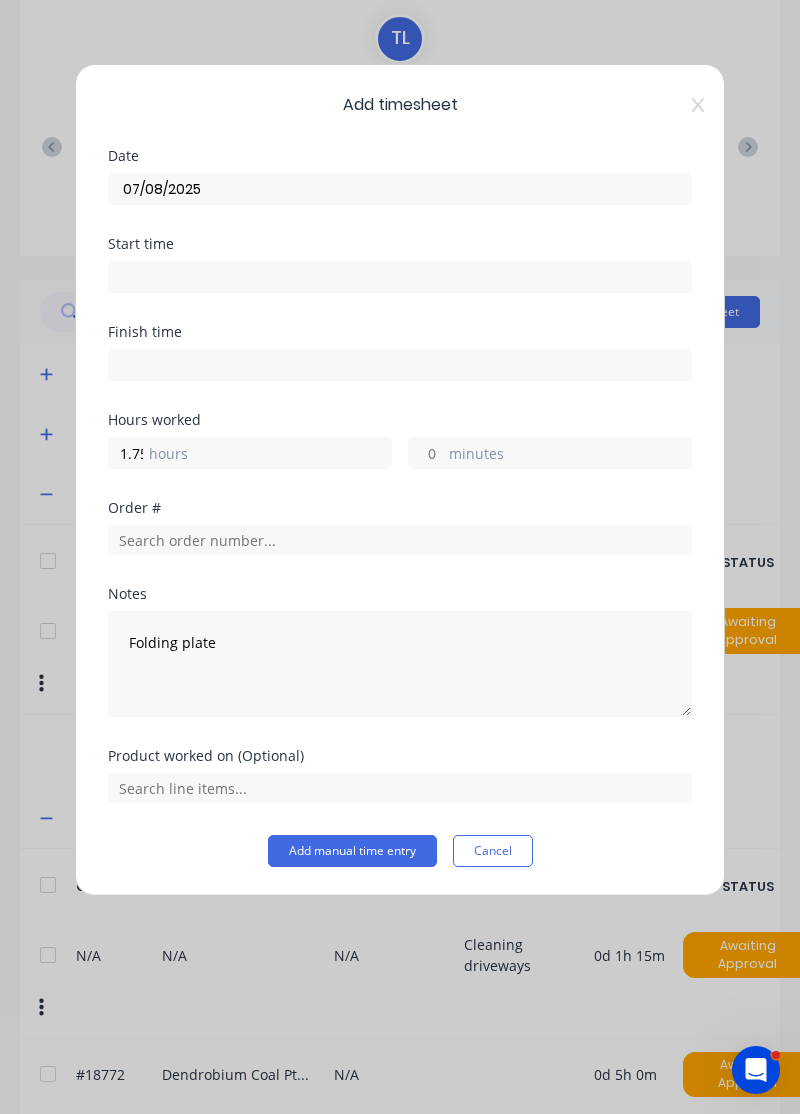 click on "Add manual time entry" at bounding box center (352, 851) 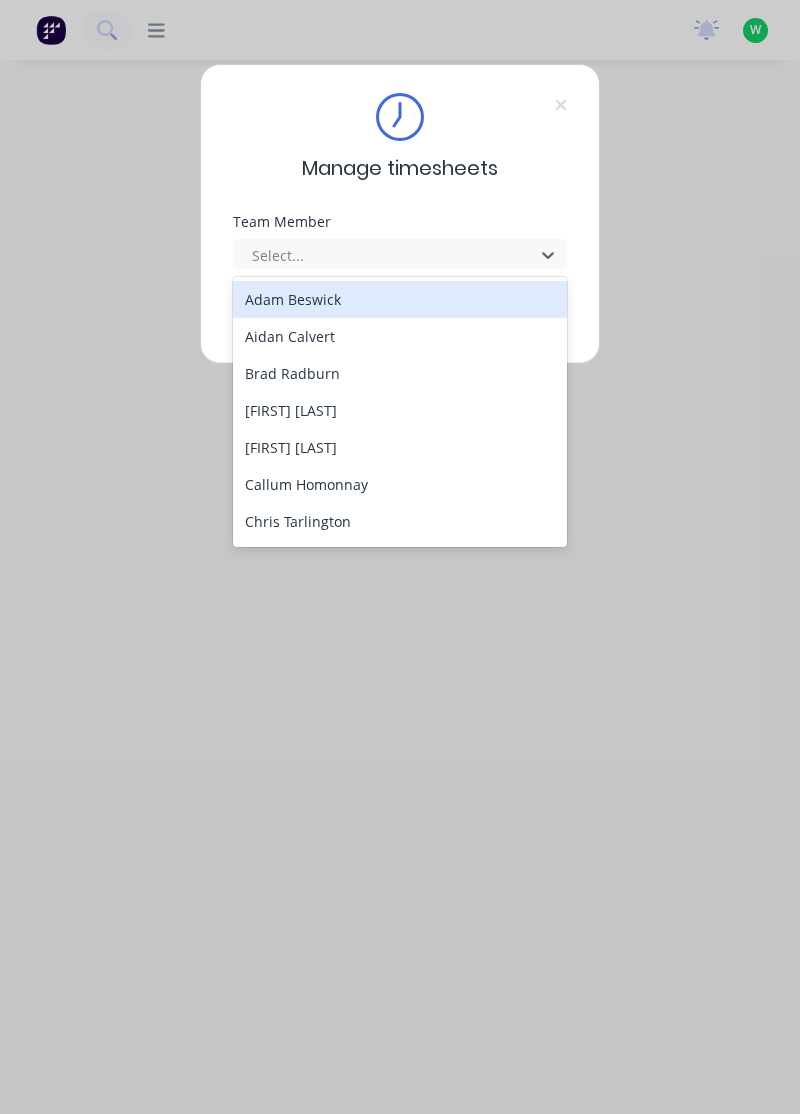 scroll, scrollTop: 0, scrollLeft: 0, axis: both 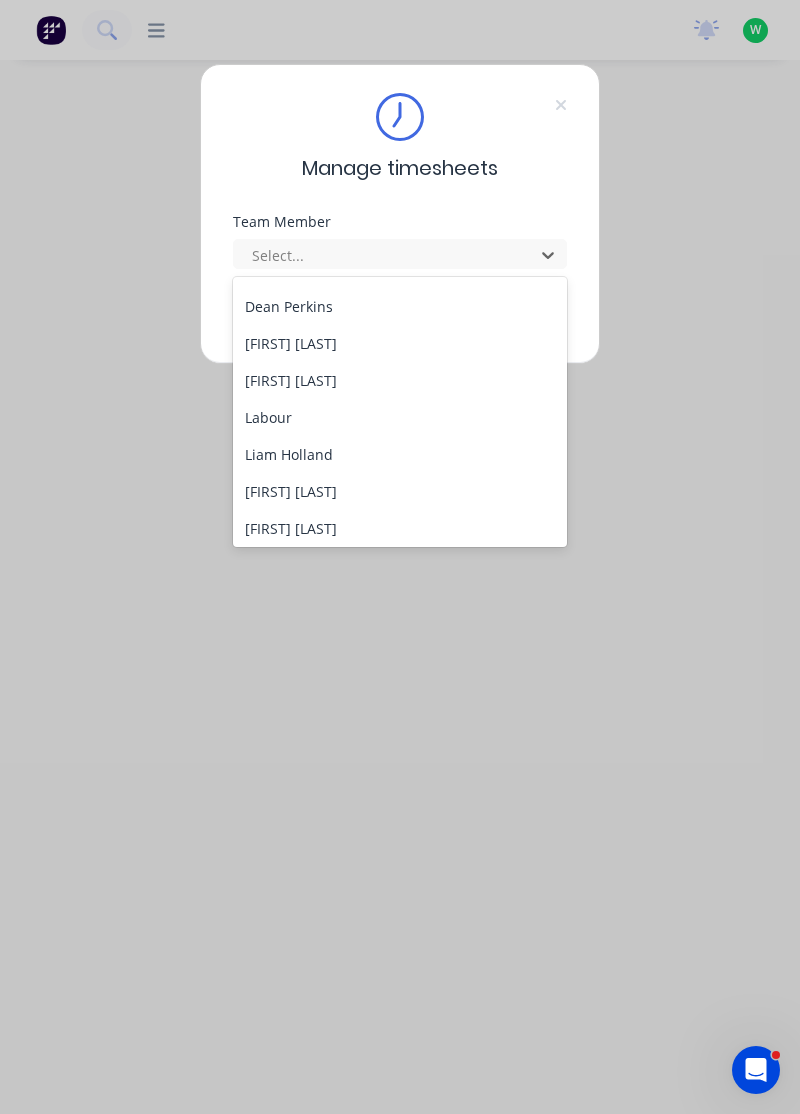 click on "[FIRST] [LAST]" at bounding box center (400, 343) 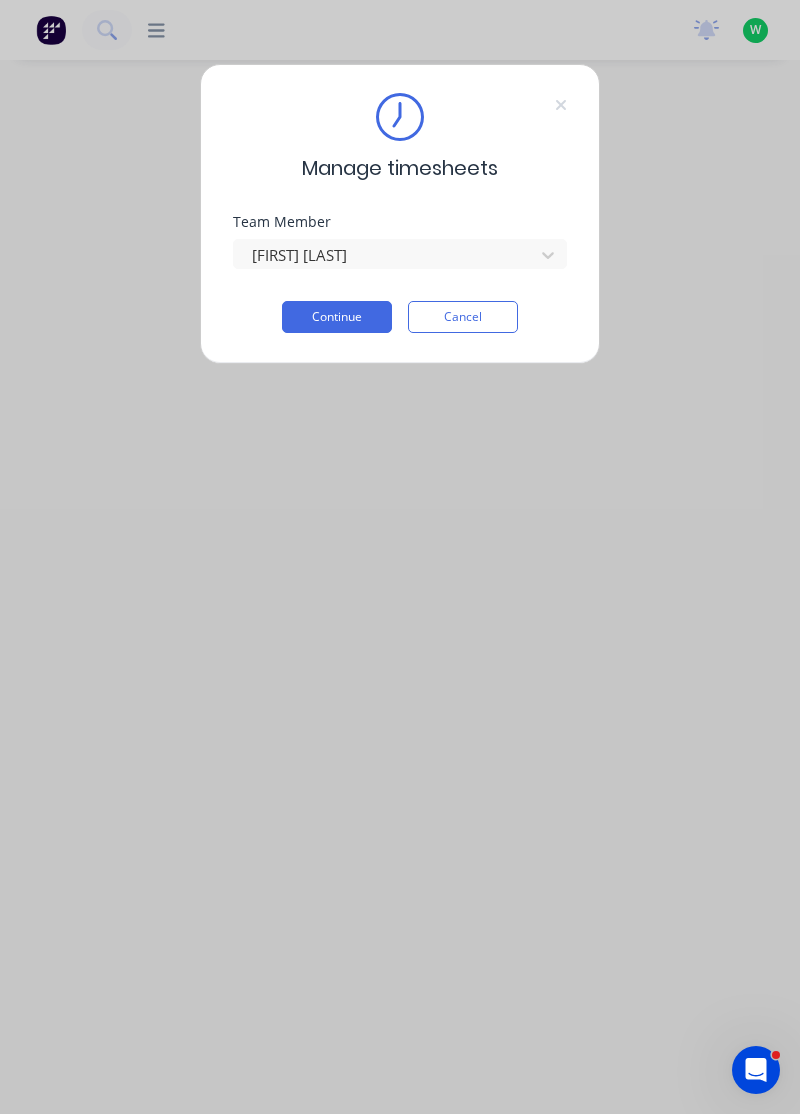 click on "Continue" at bounding box center [337, 317] 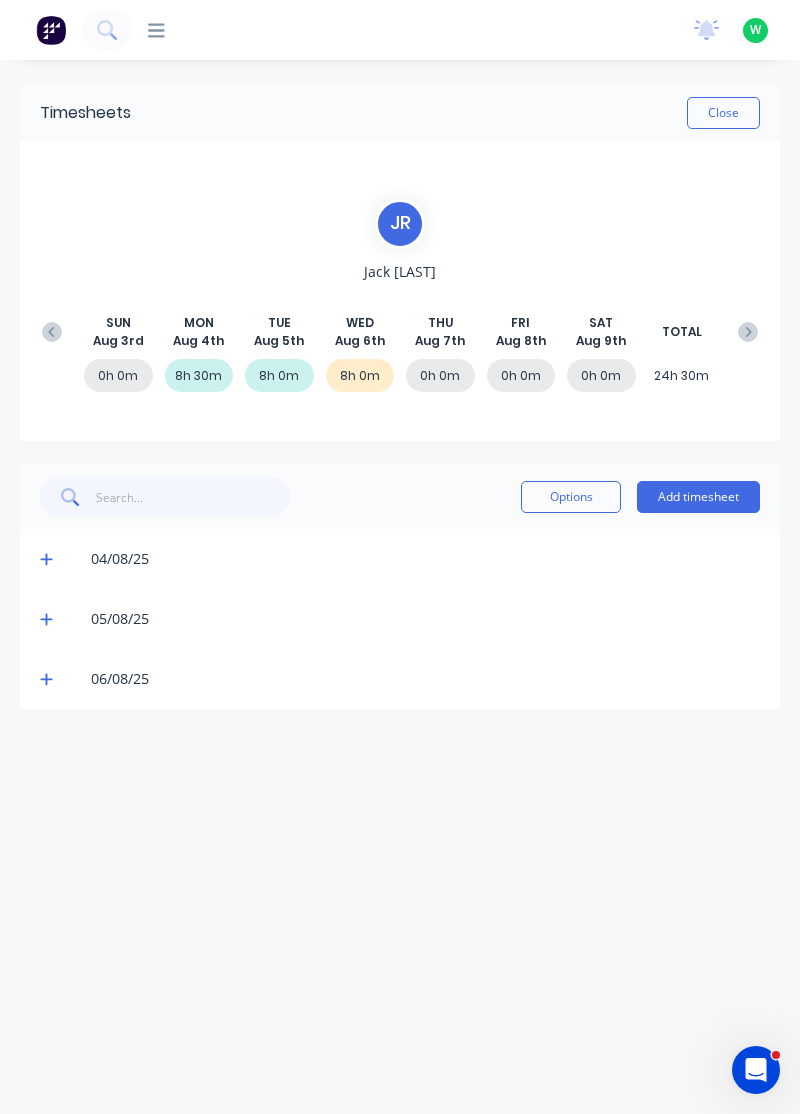 click on "Add timesheet" at bounding box center [698, 497] 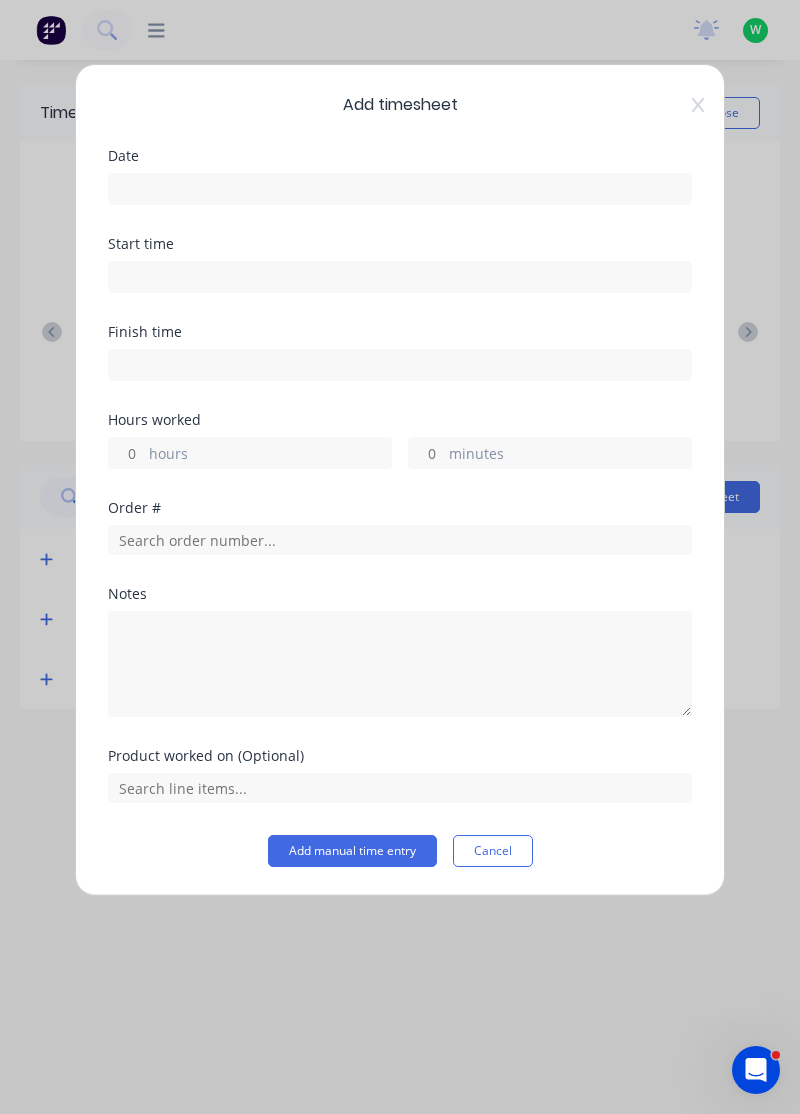 click at bounding box center (400, 189) 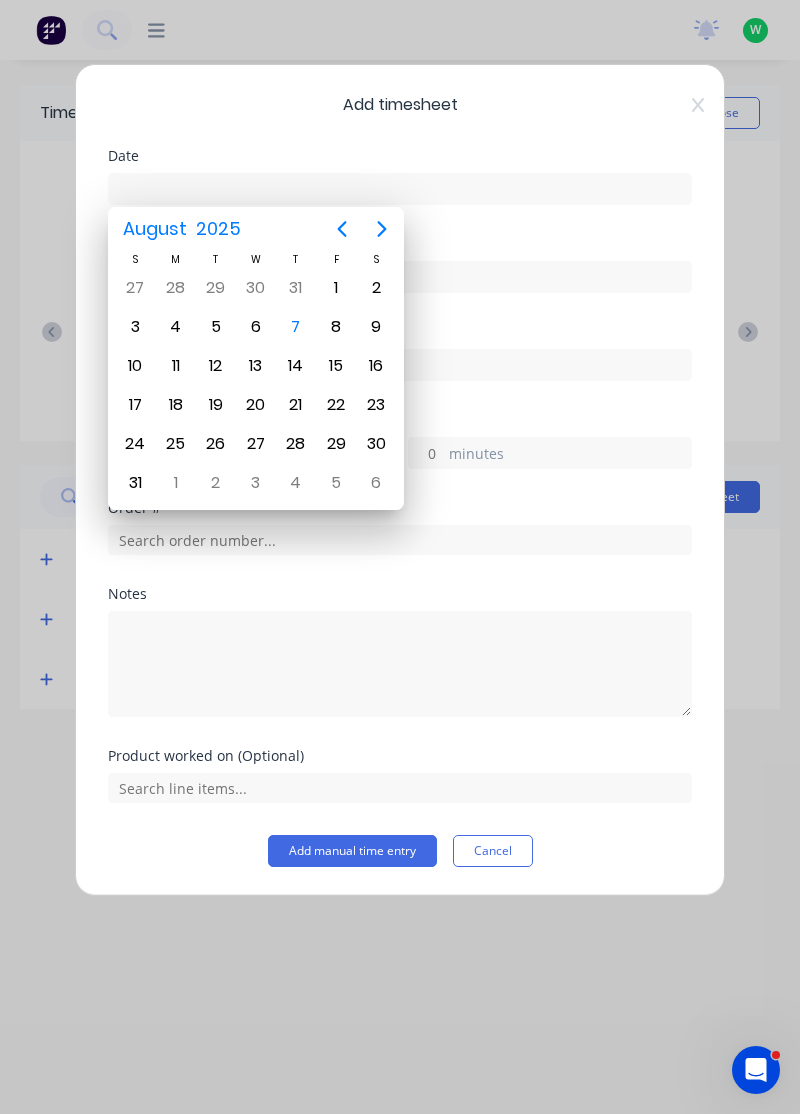 click on "7" at bounding box center (296, 327) 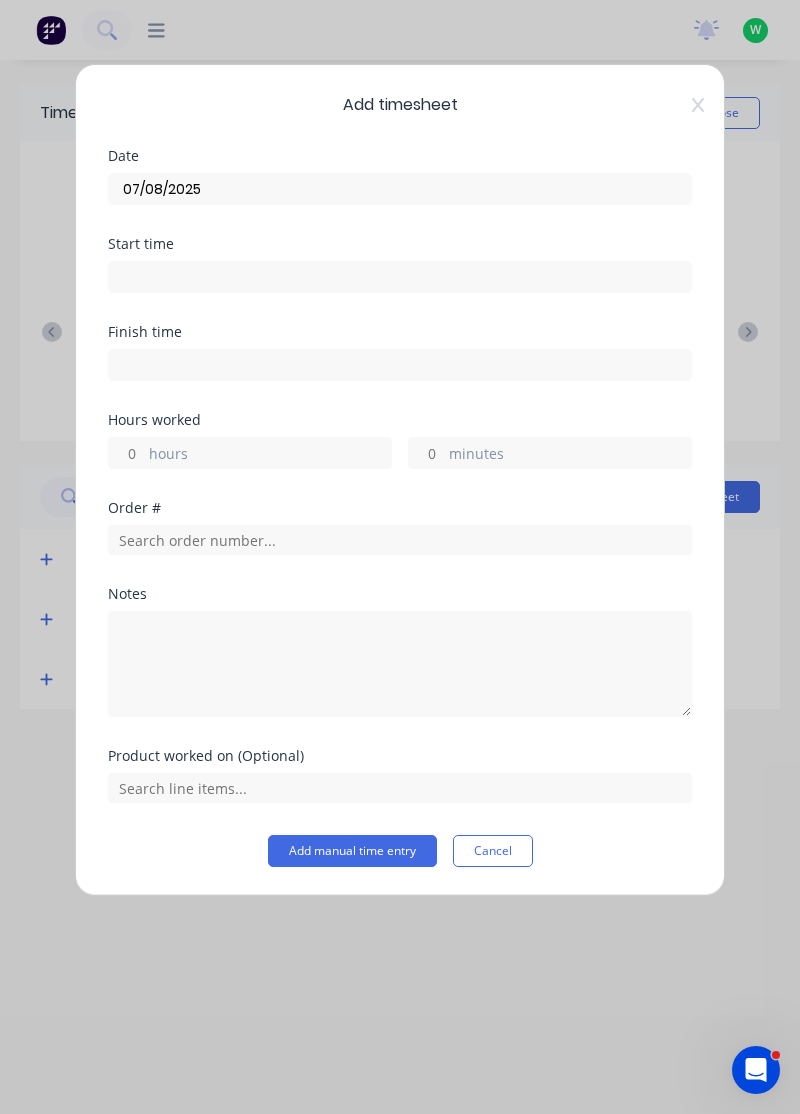 click on "hours" at bounding box center (270, 455) 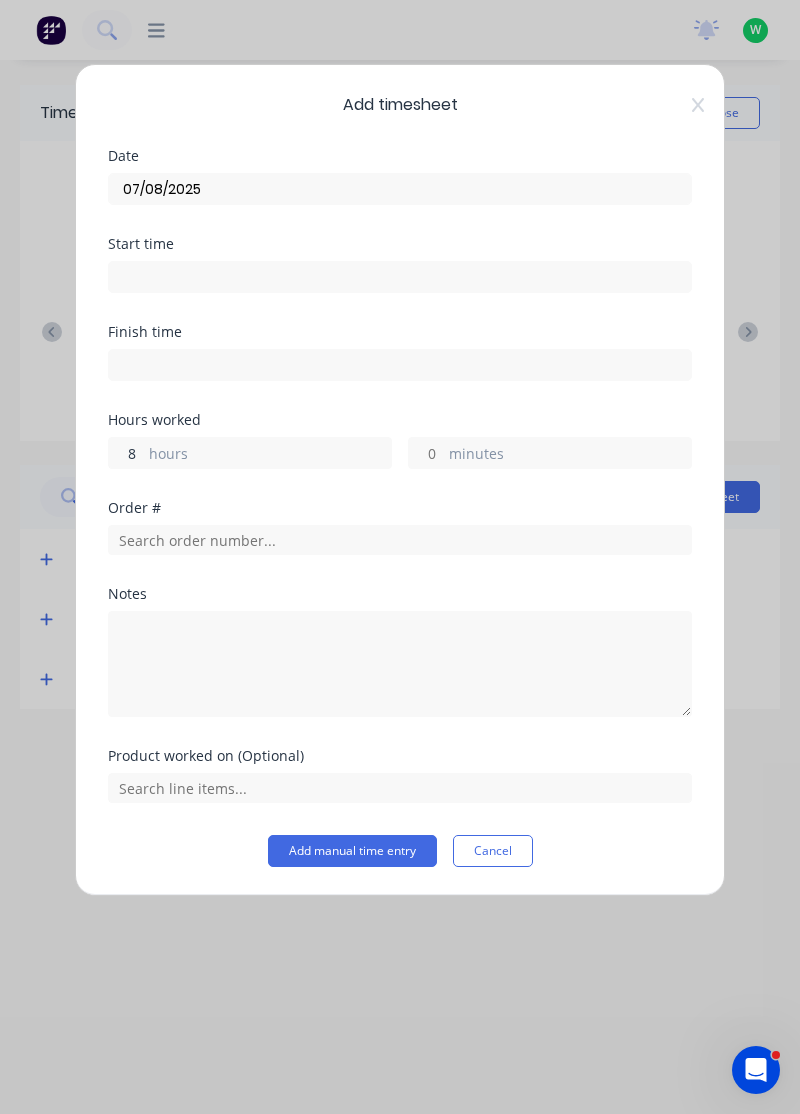 type on "8" 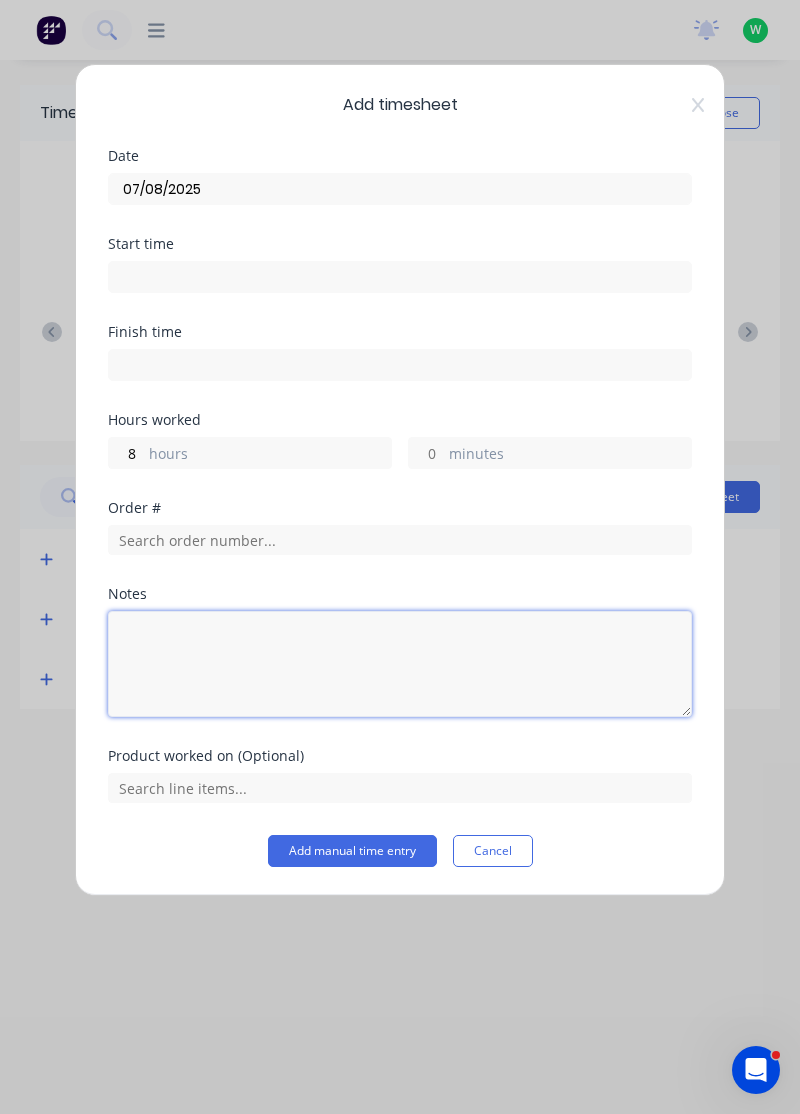 click at bounding box center [400, 664] 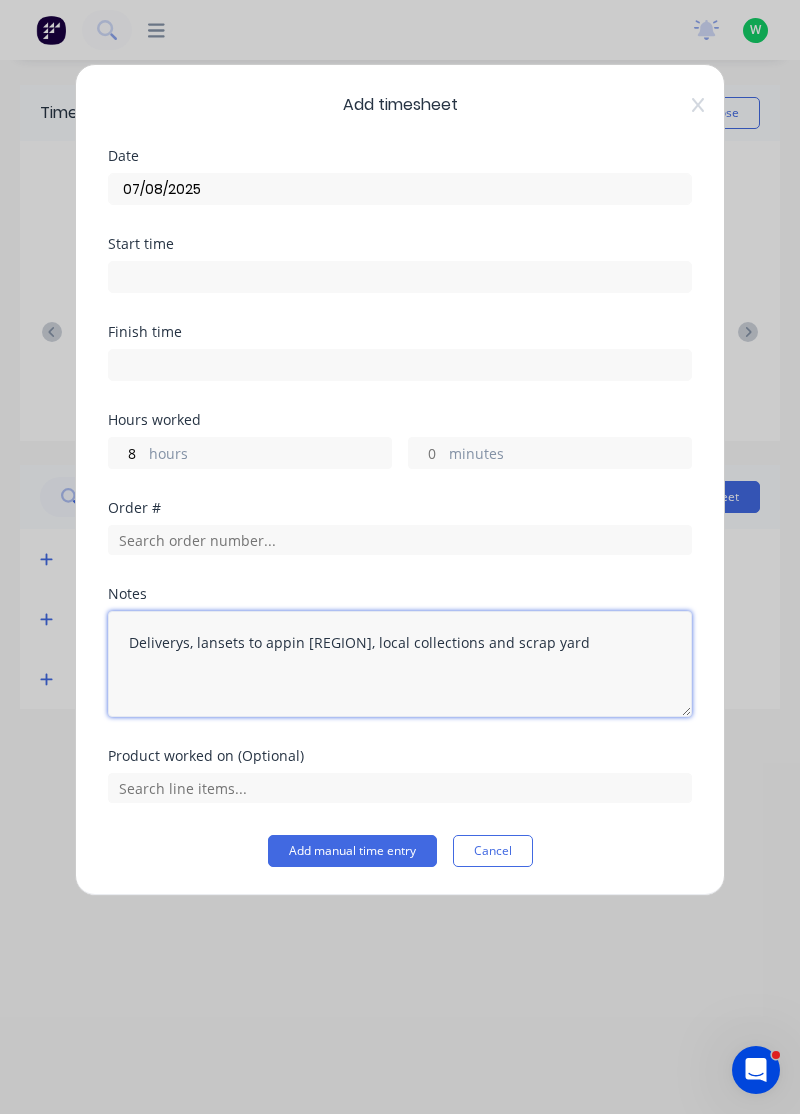 type on "Deliverys, lansets to appin [REGION], local collections and scrap yard" 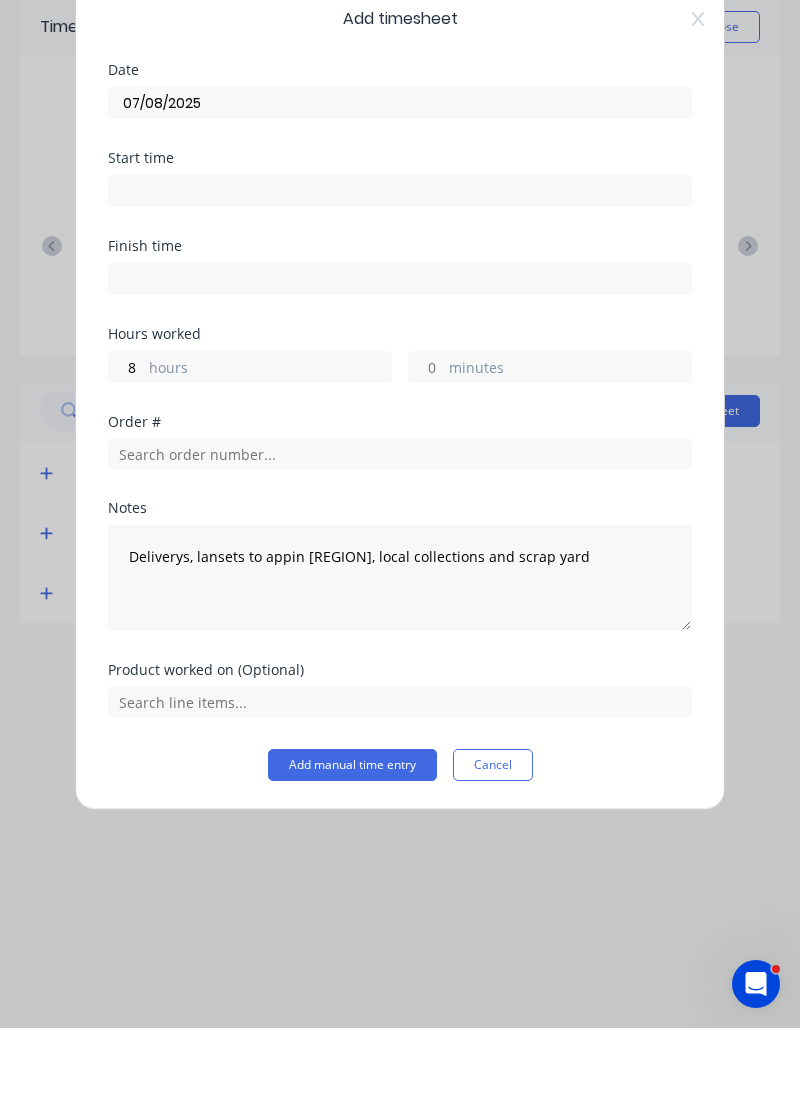 click on "Add manual time entry" at bounding box center [352, 851] 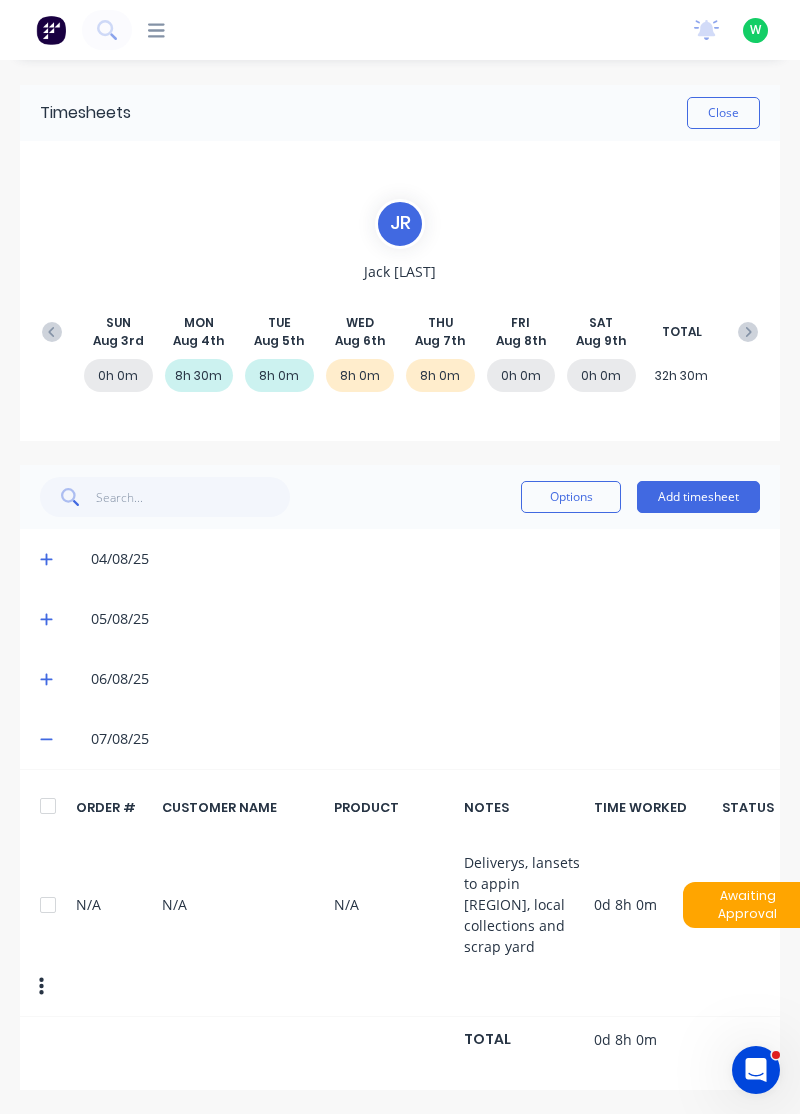 click on "Close" at bounding box center [723, 113] 